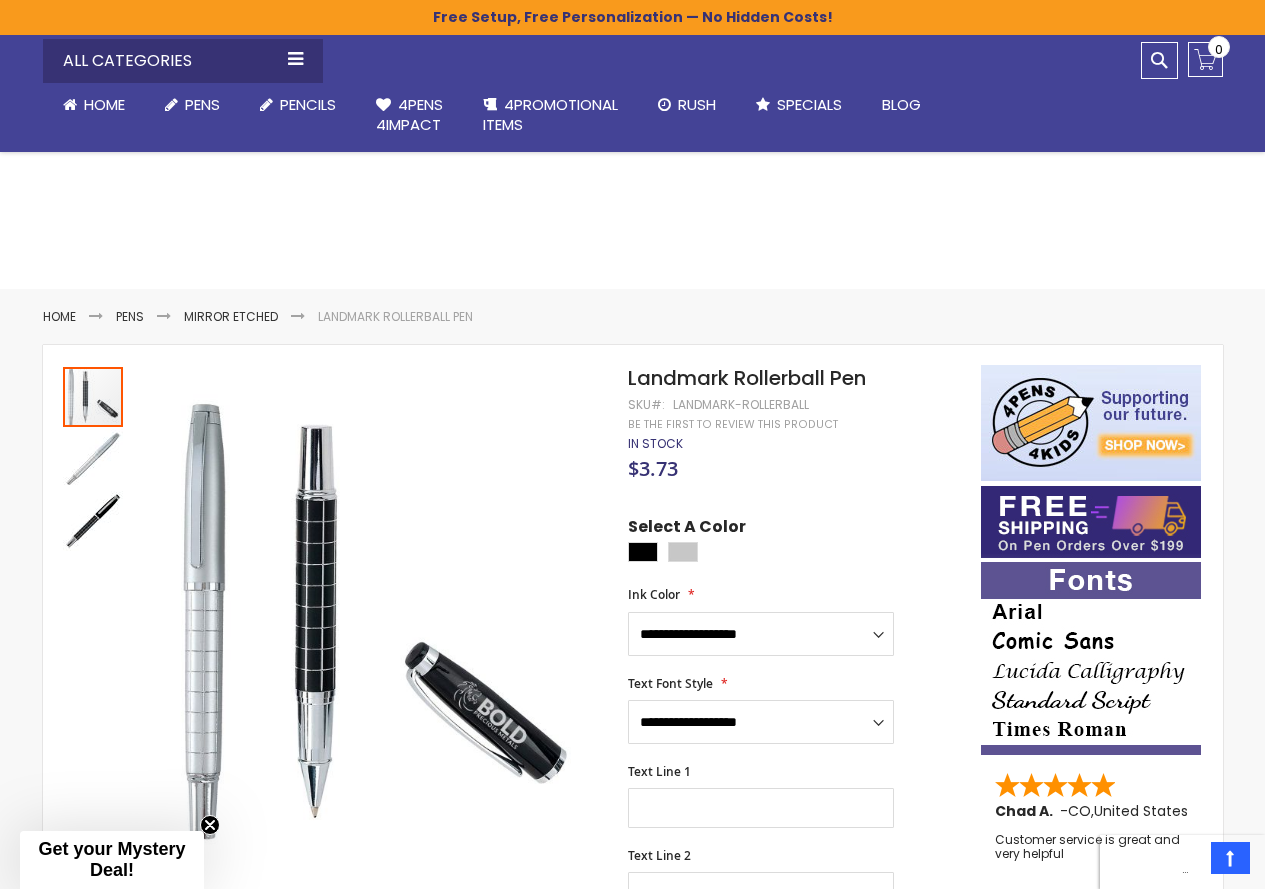 scroll, scrollTop: 1300, scrollLeft: 0, axis: vertical 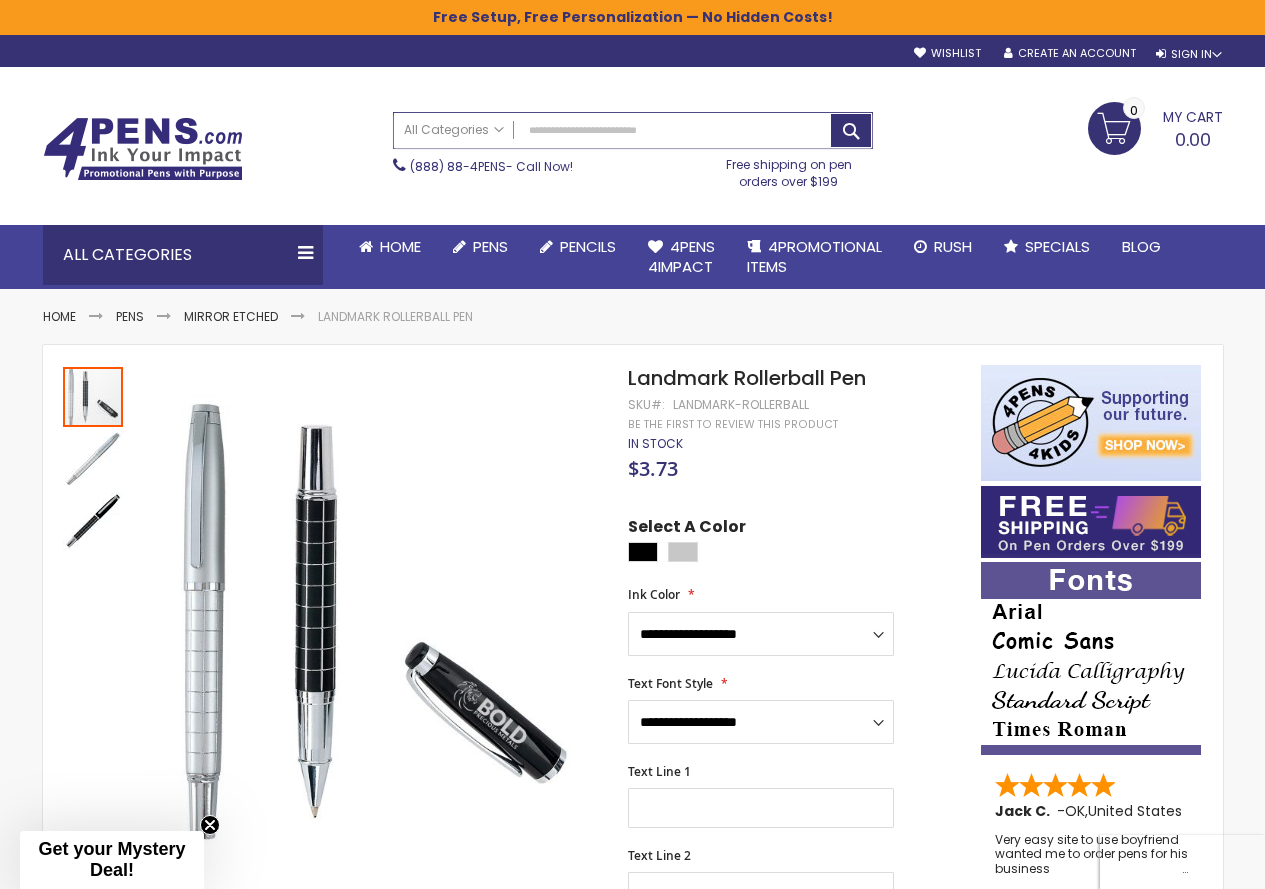 click on "Search" at bounding box center [633, 130] 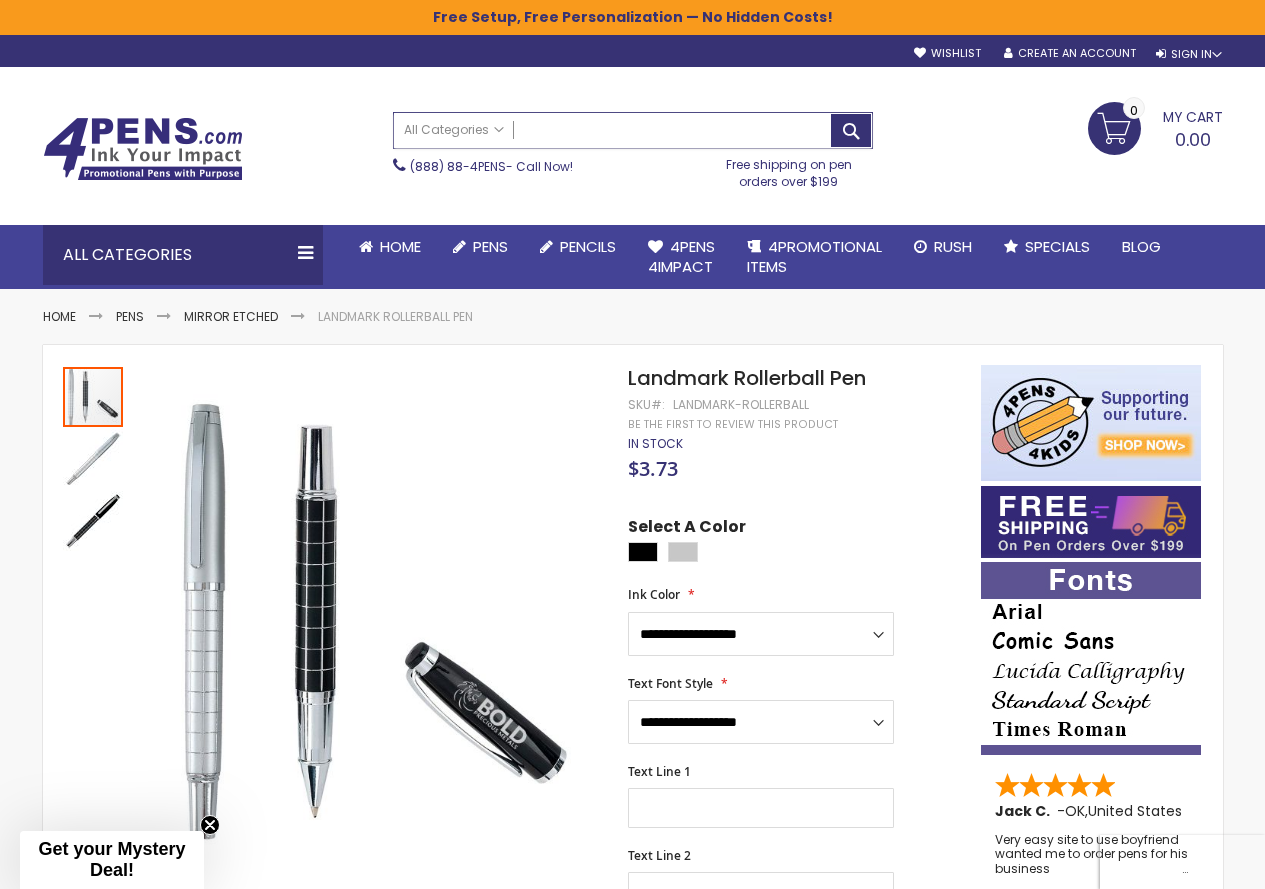 paste on "**********" 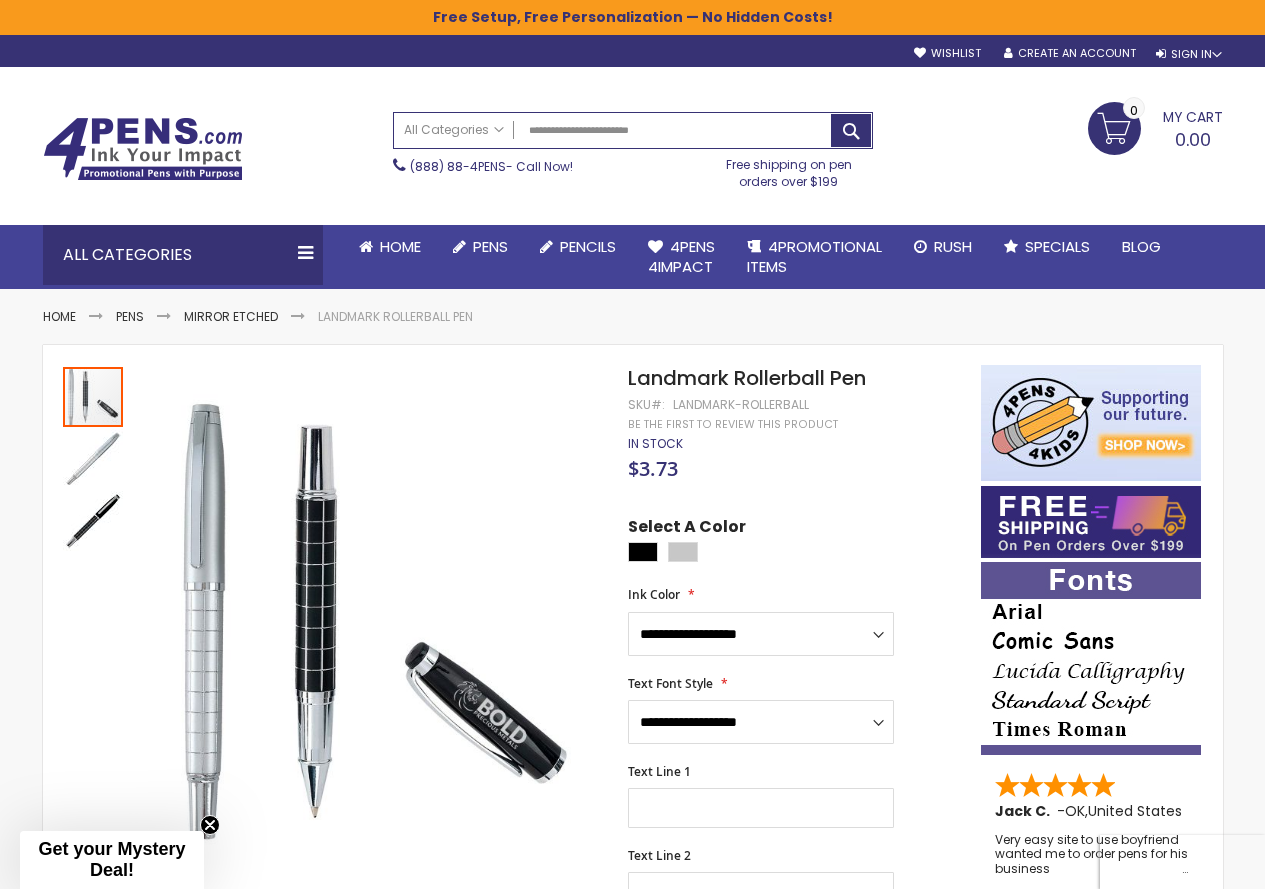 type on "**********" 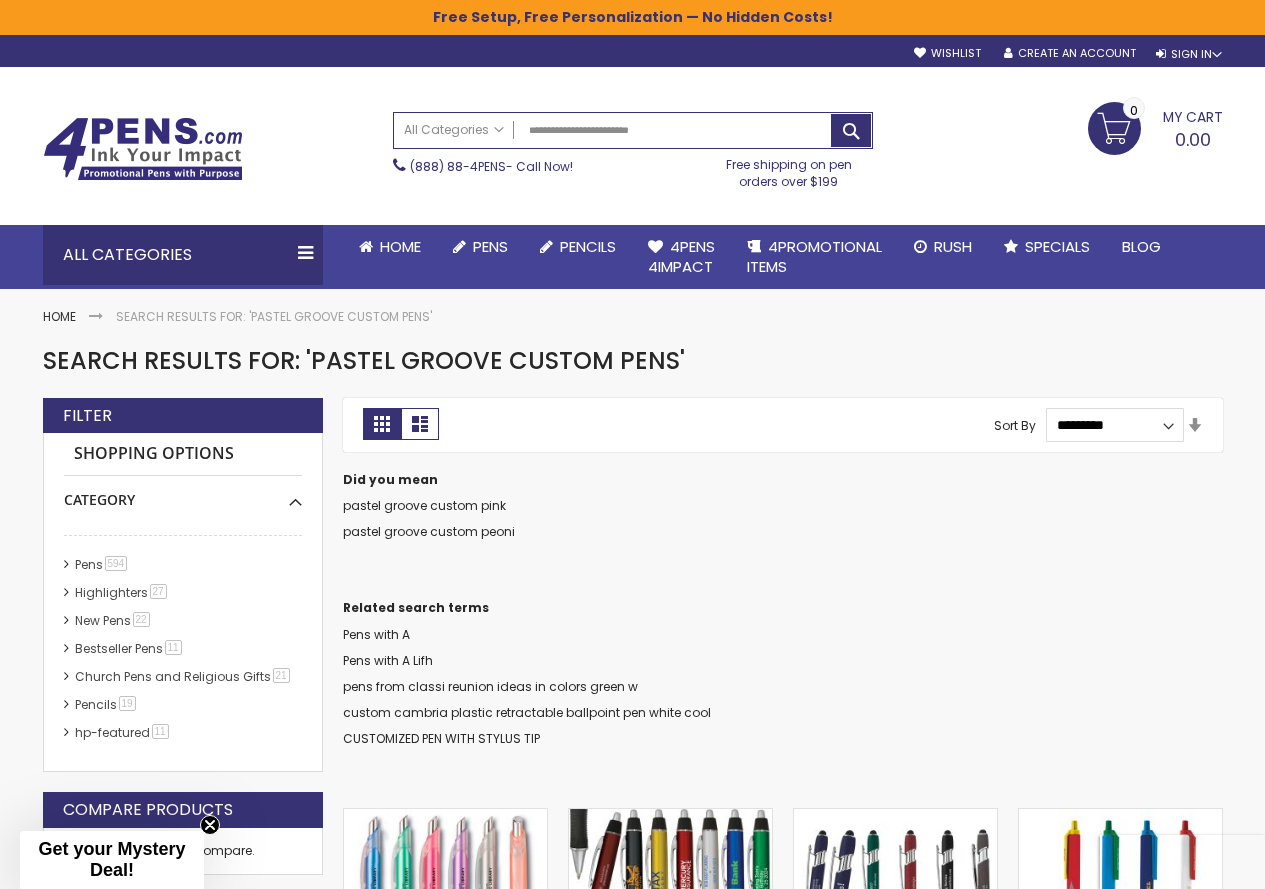 scroll, scrollTop: 0, scrollLeft: 0, axis: both 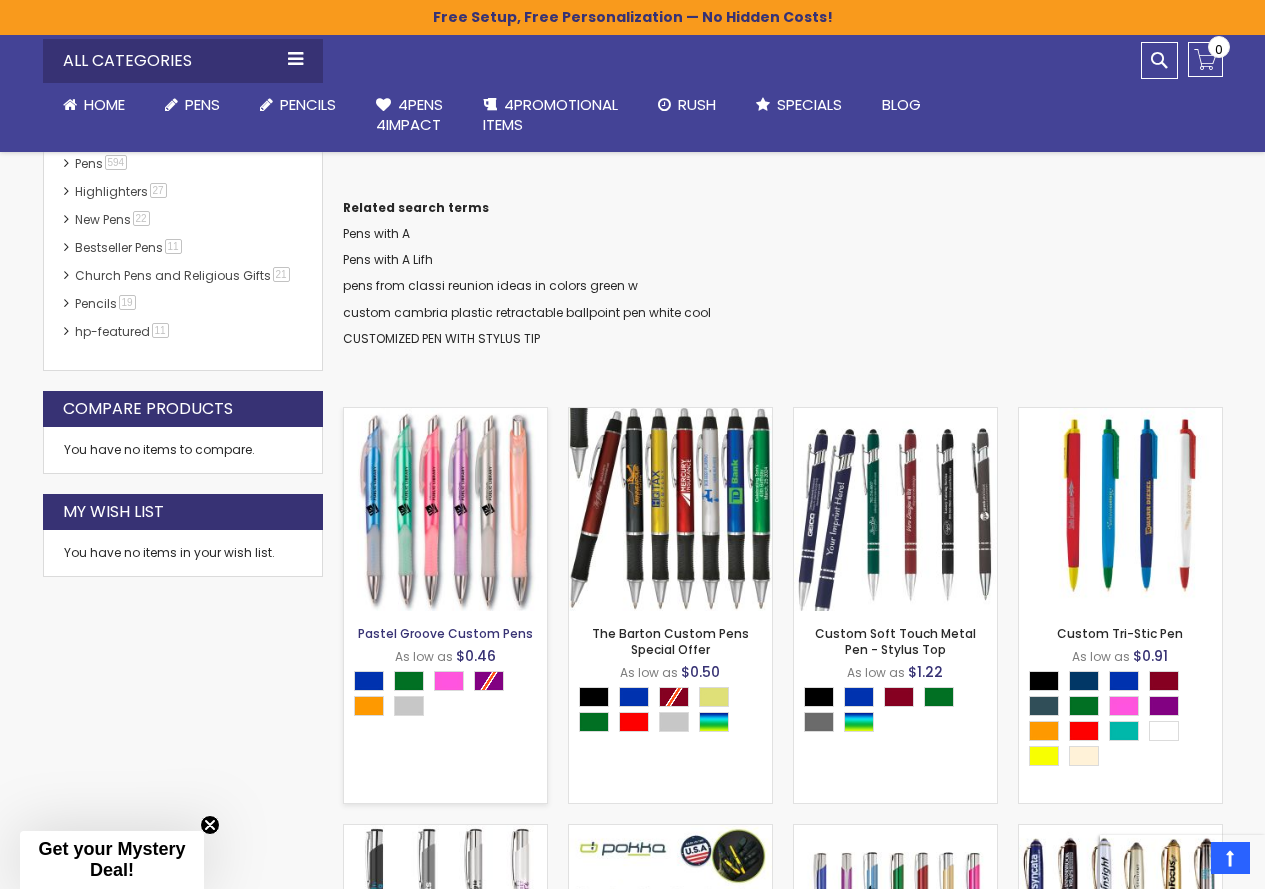 click on "Pastel Groove  Custom Pens" at bounding box center [445, 633] 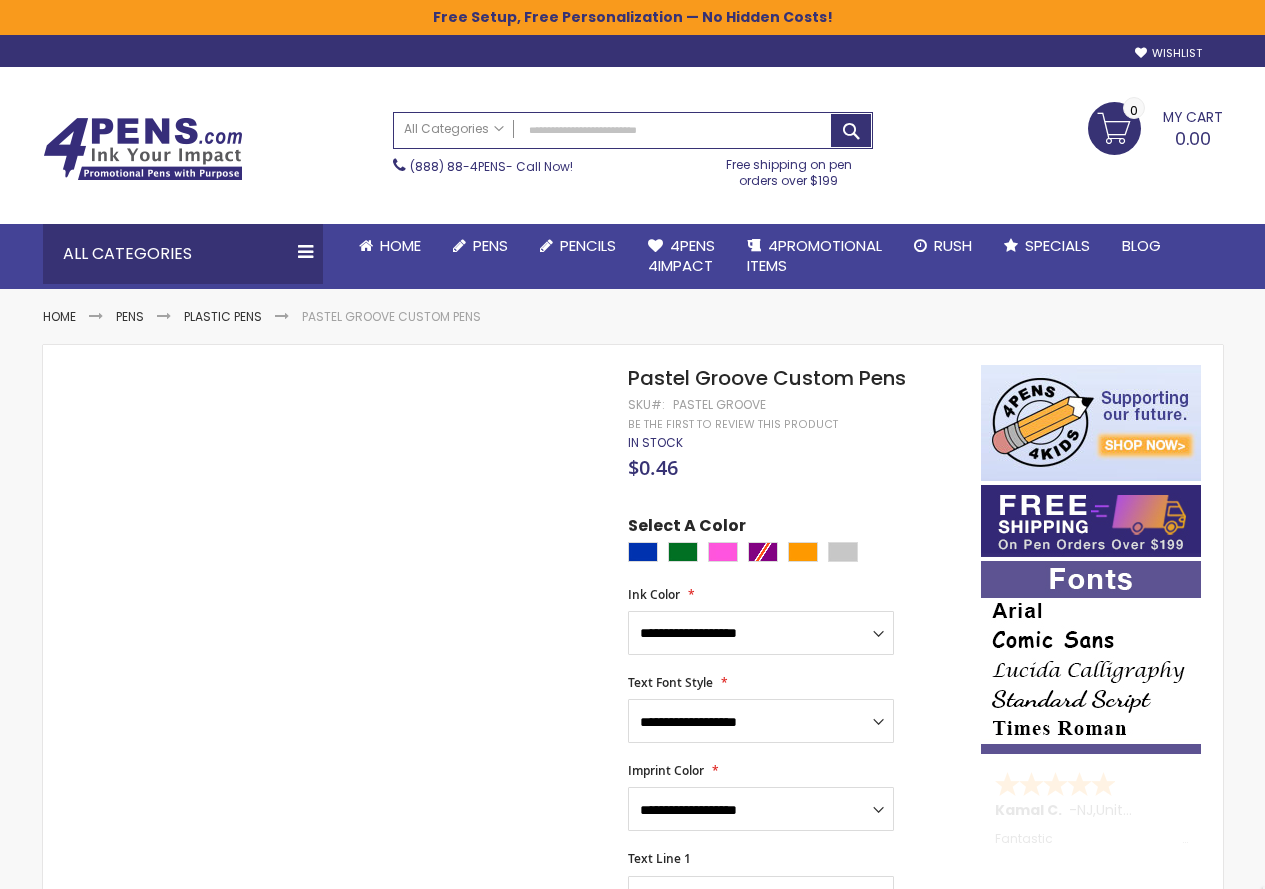 scroll, scrollTop: 0, scrollLeft: 0, axis: both 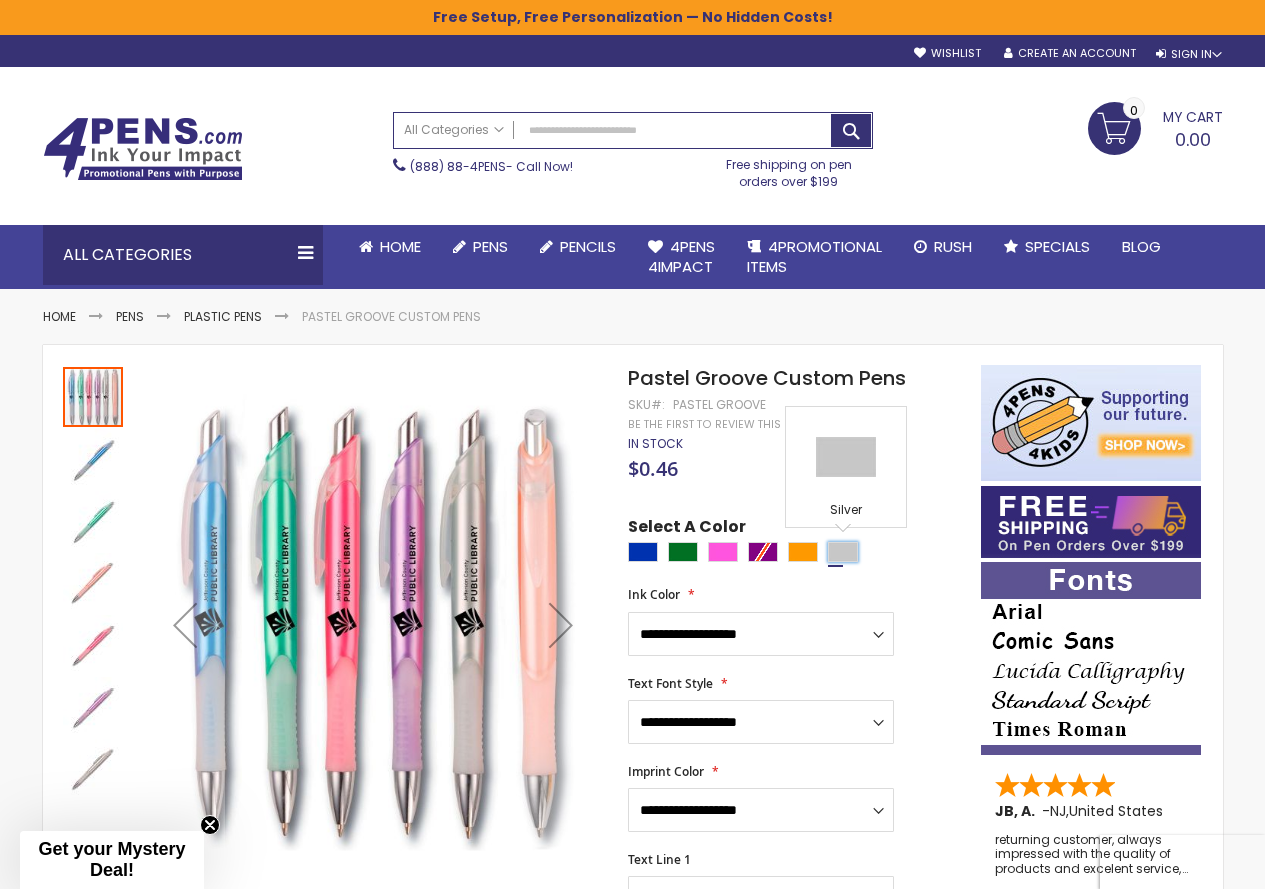 click at bounding box center (843, 552) 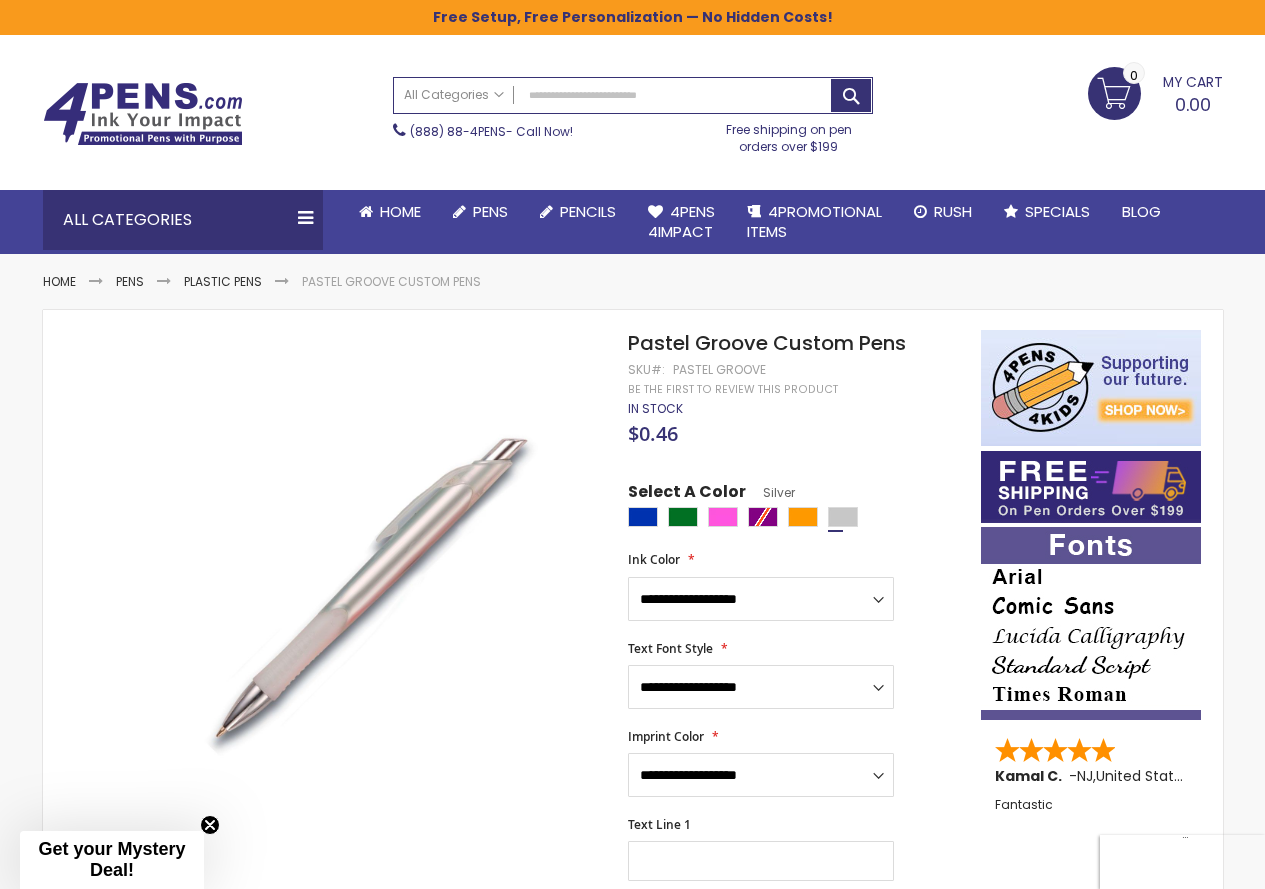 scroll, scrollTop: 0, scrollLeft: 0, axis: both 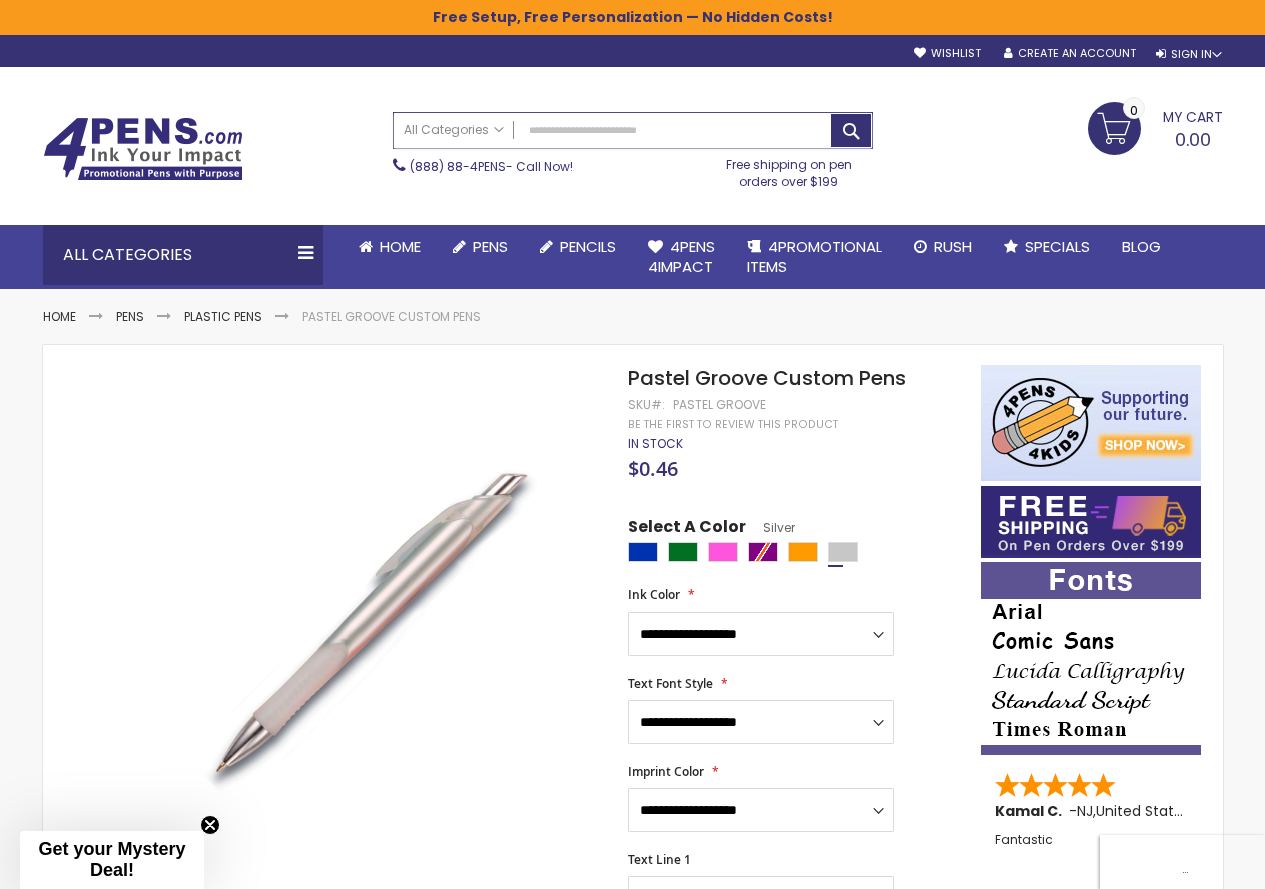 click on "Search" at bounding box center [633, 130] 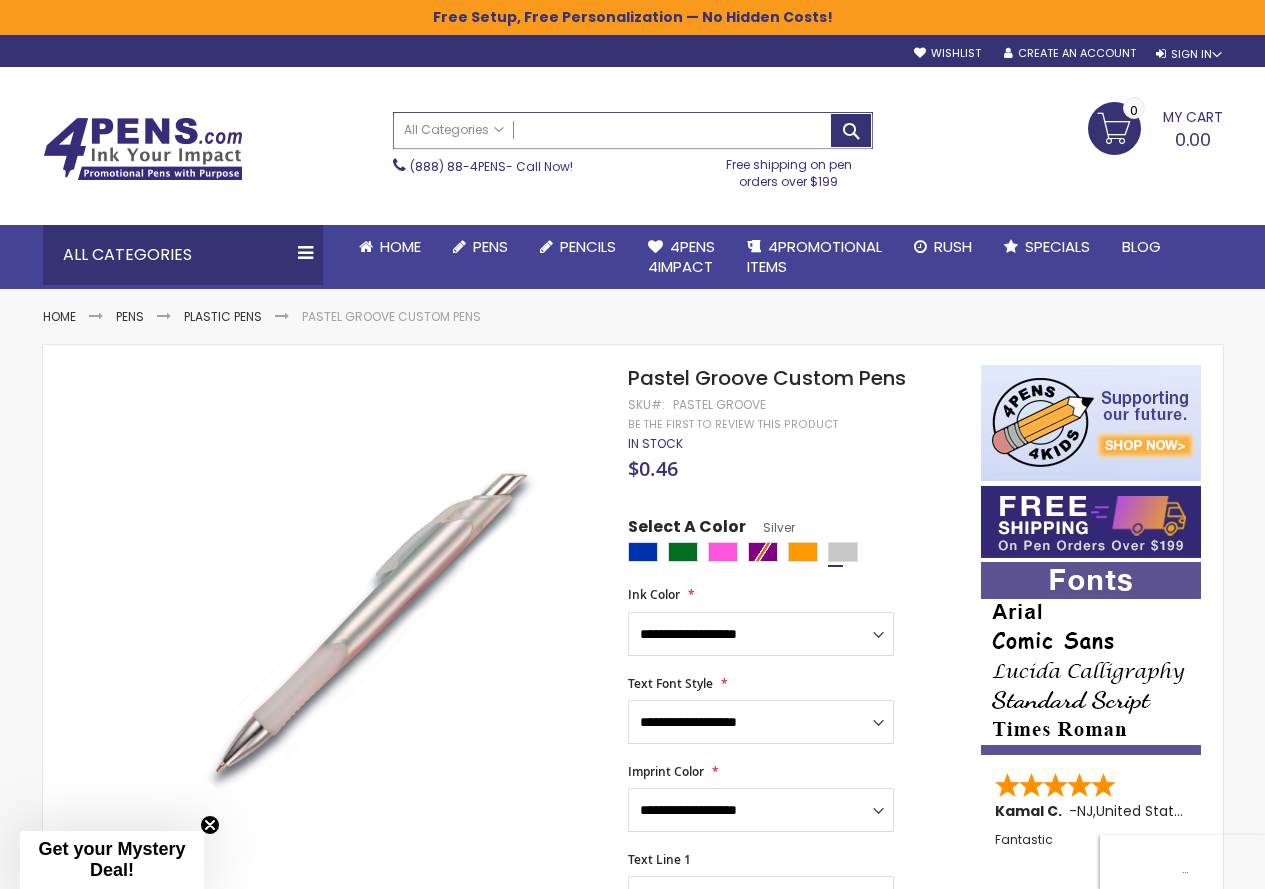 paste on "**********" 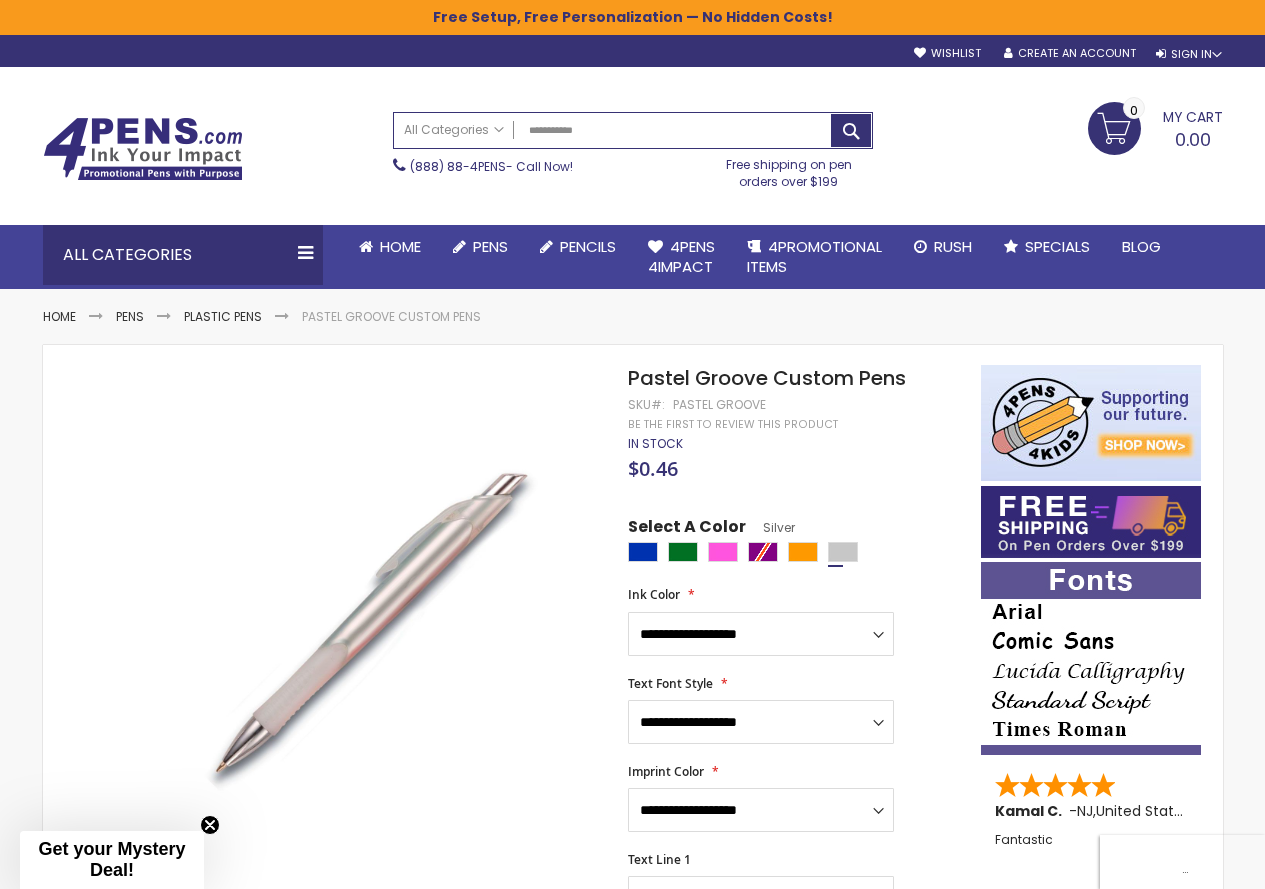 type on "**********" 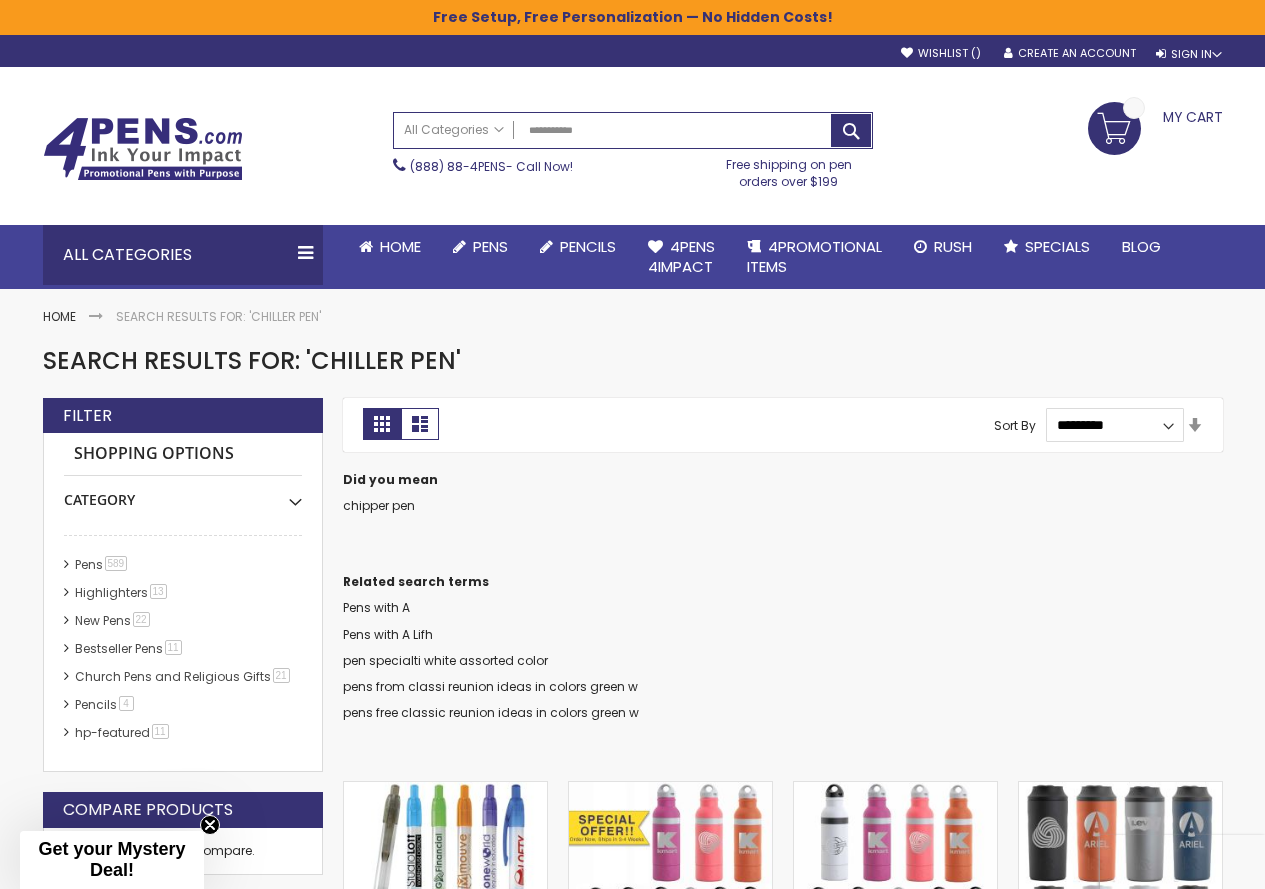 scroll, scrollTop: 0, scrollLeft: 0, axis: both 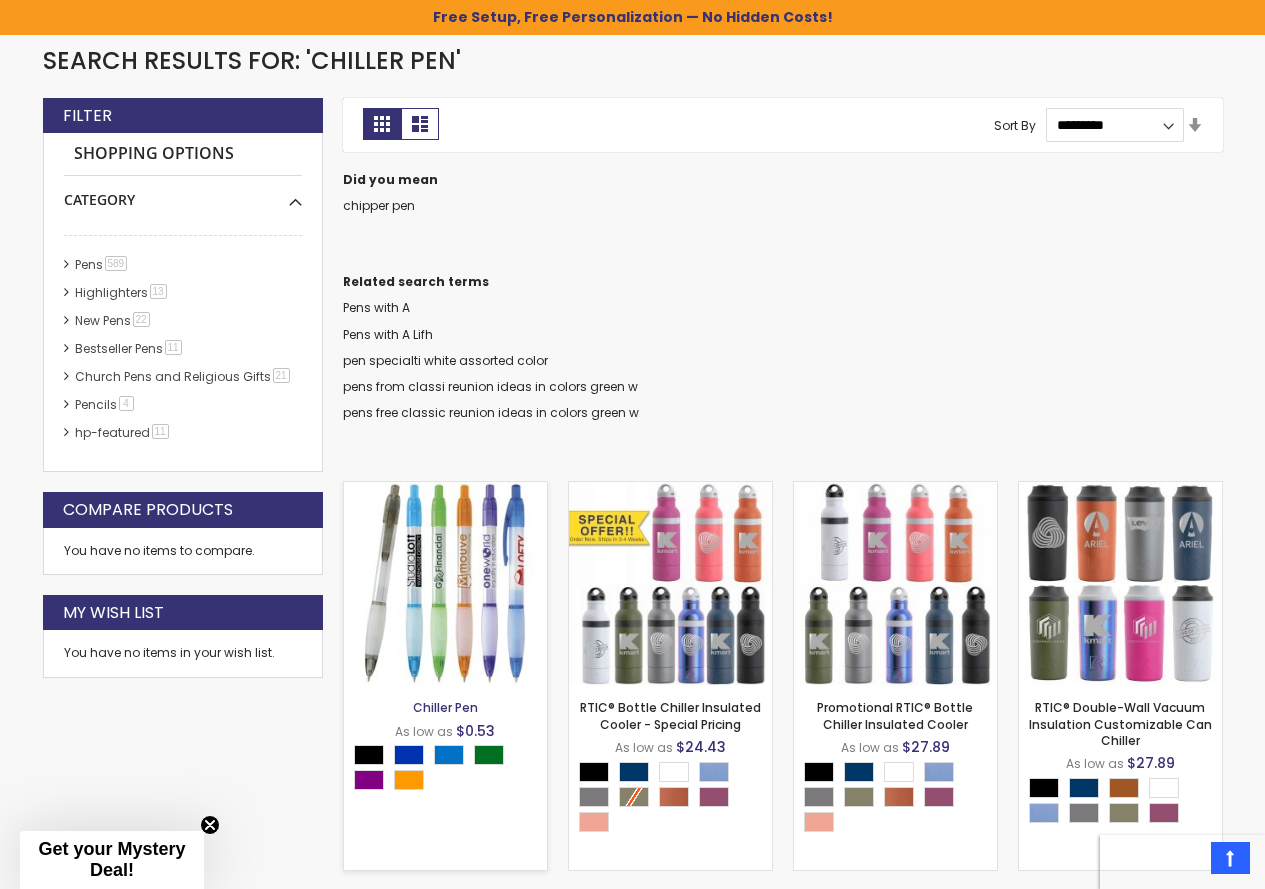 click on "Chiller Pen" at bounding box center (445, 707) 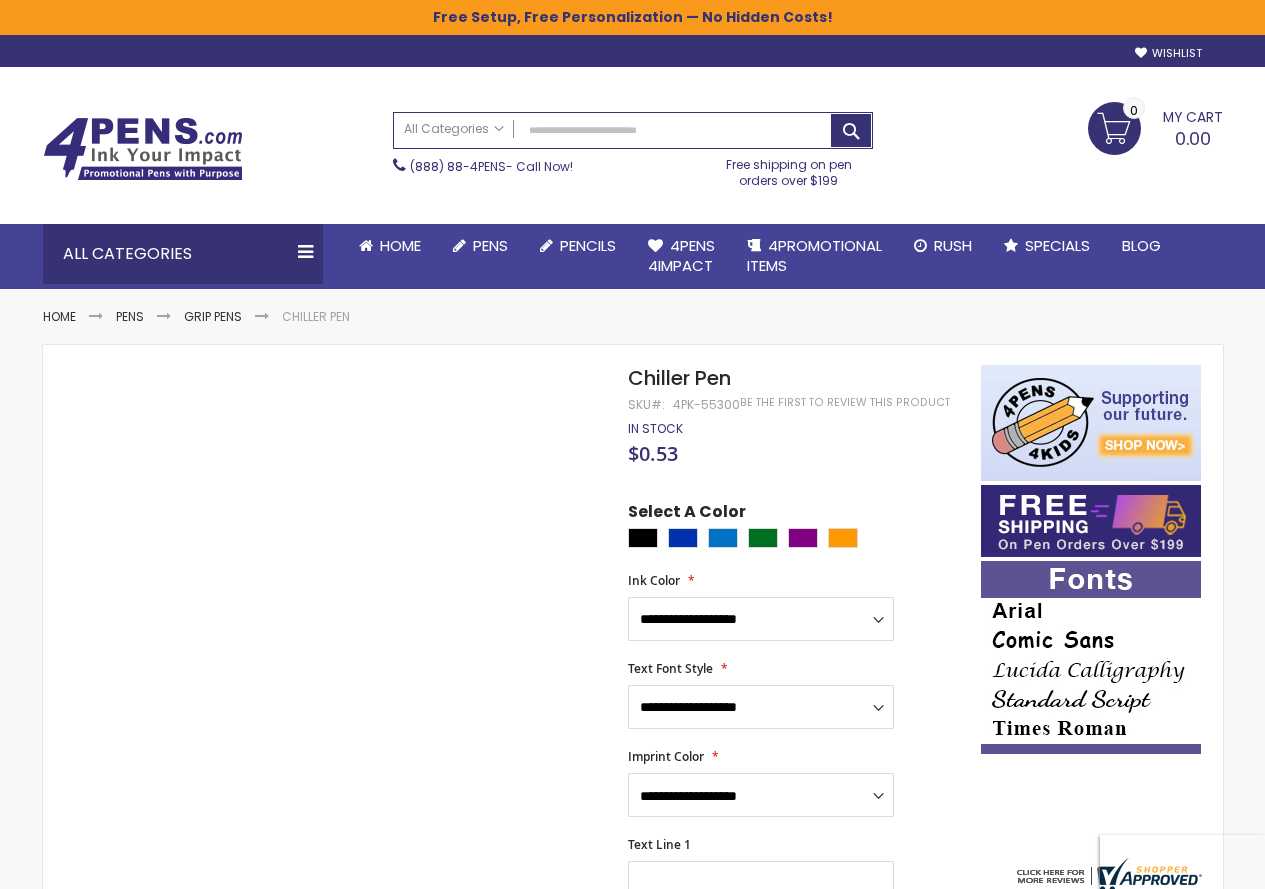scroll, scrollTop: 0, scrollLeft: 0, axis: both 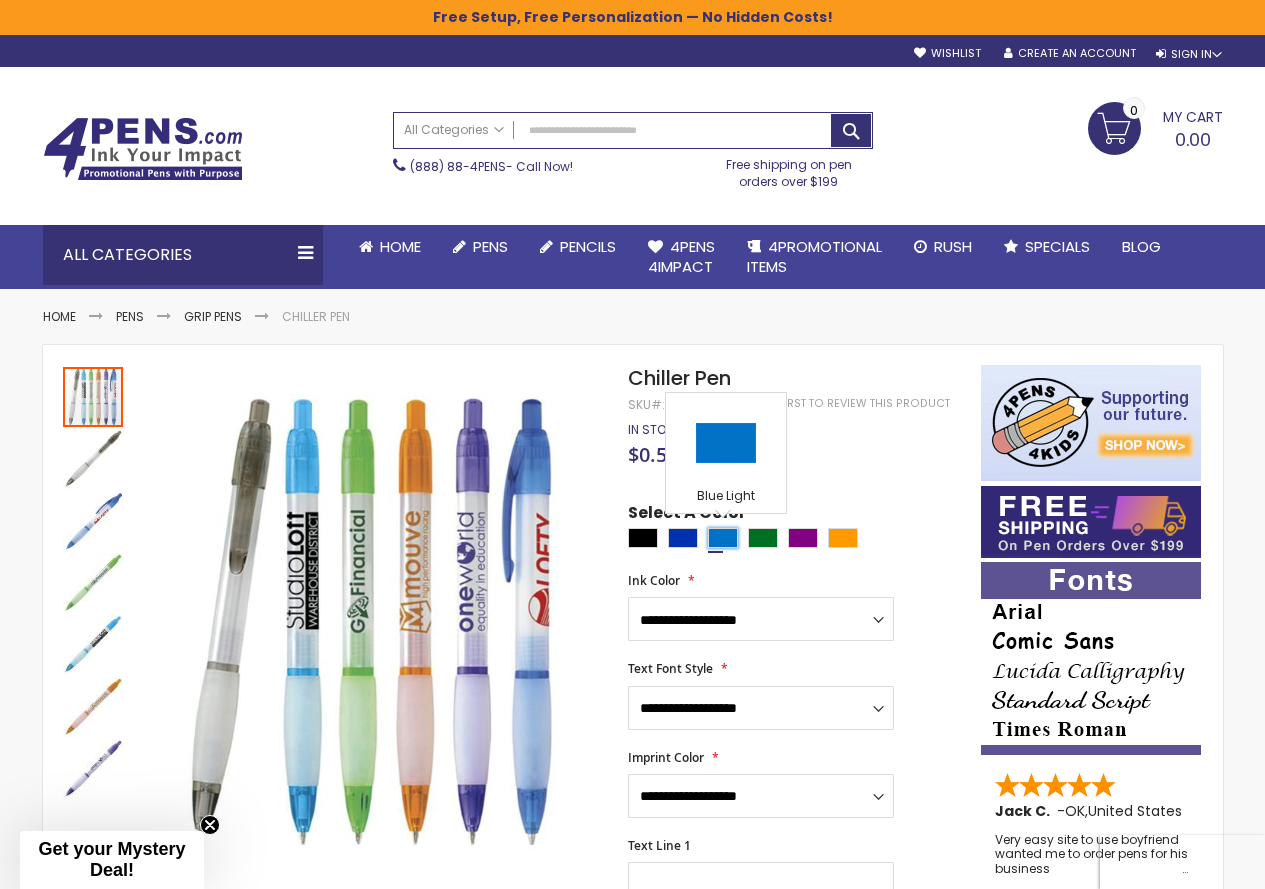 click at bounding box center (723, 538) 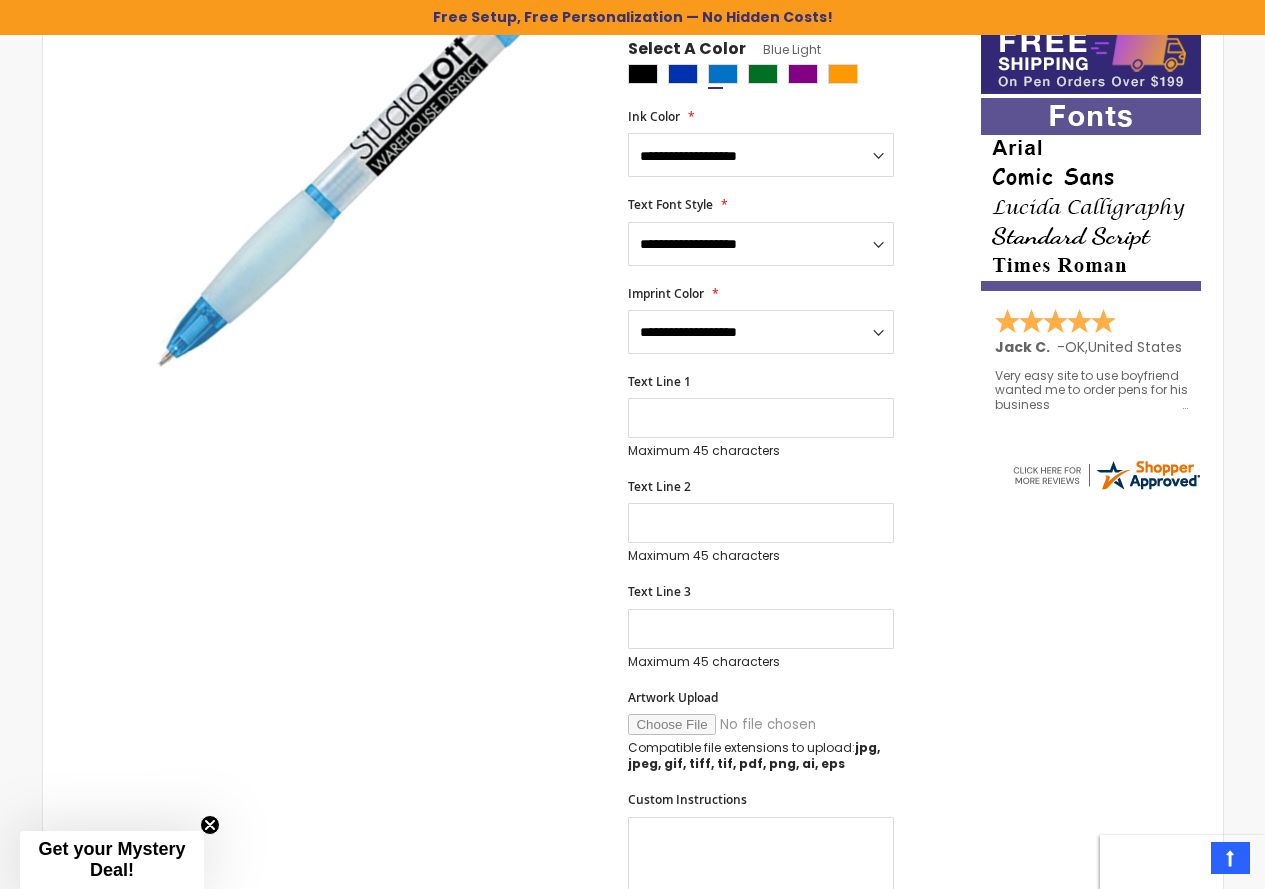 scroll, scrollTop: 0, scrollLeft: 0, axis: both 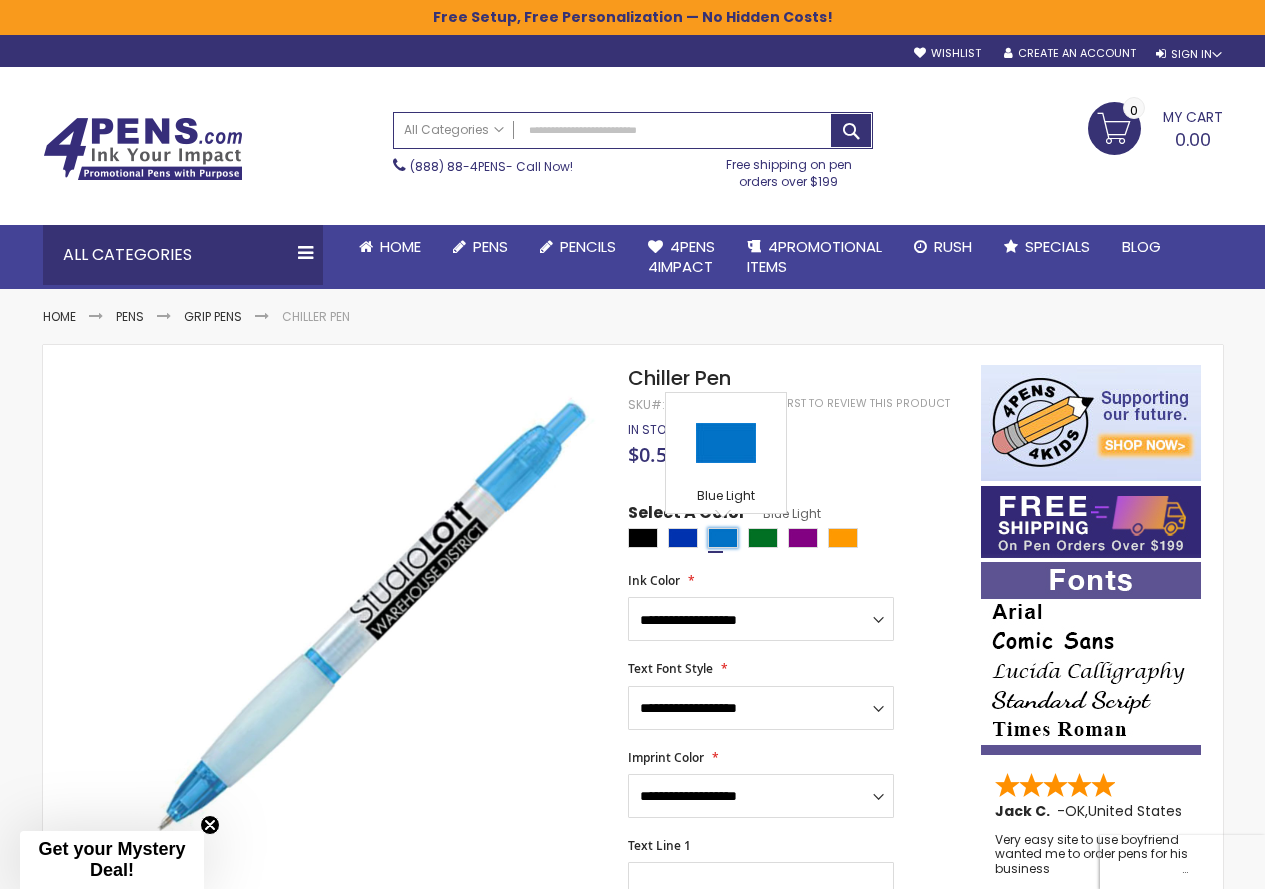 click at bounding box center [723, 538] 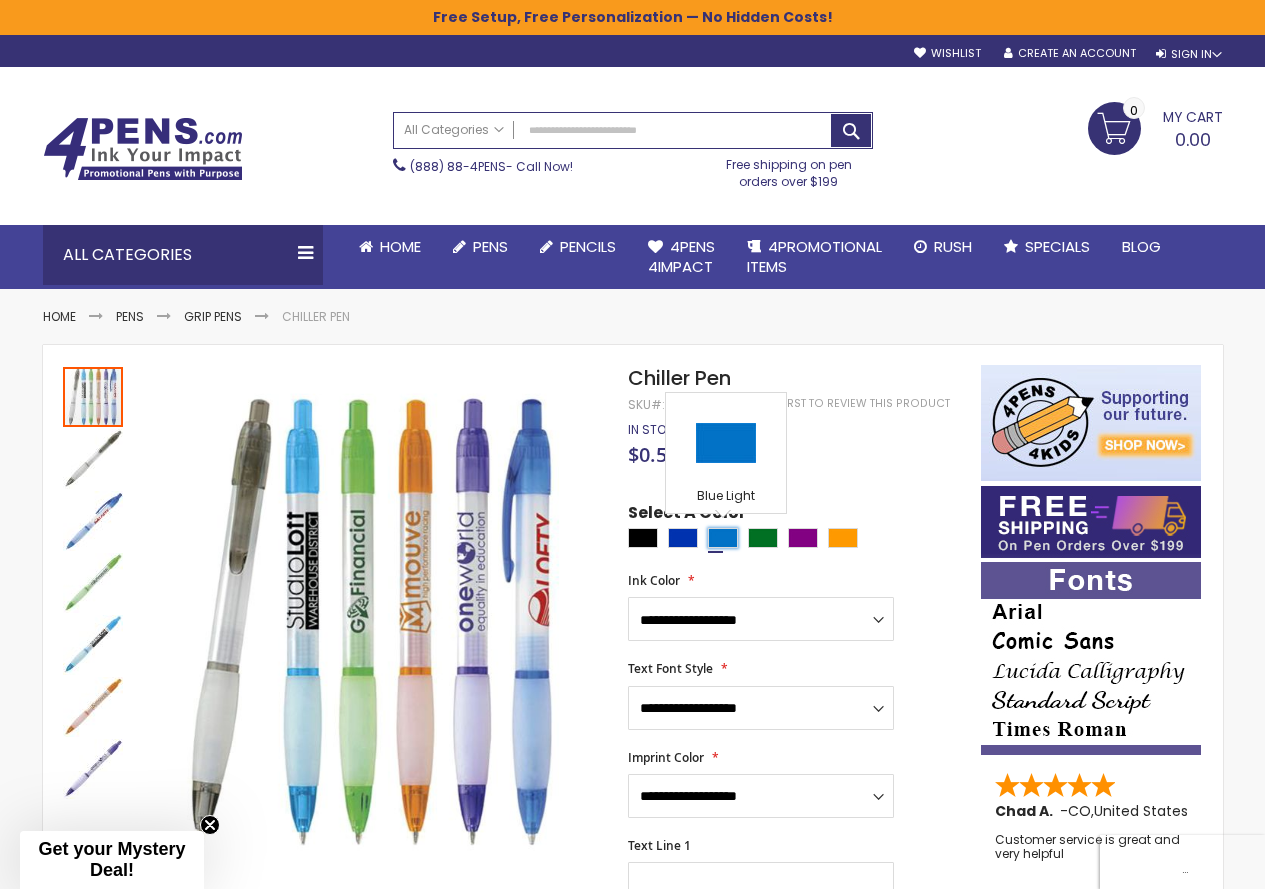click at bounding box center [723, 538] 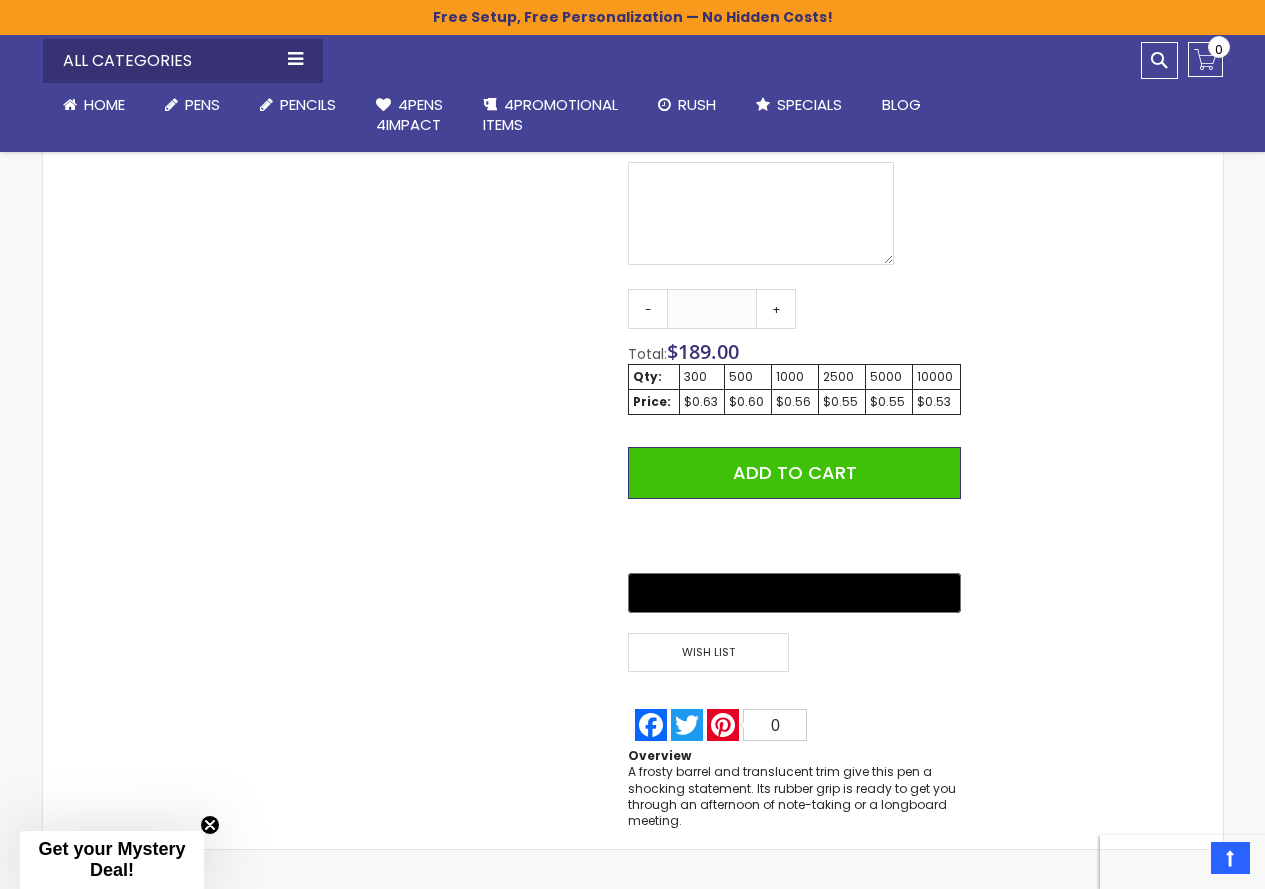 scroll, scrollTop: 1500, scrollLeft: 0, axis: vertical 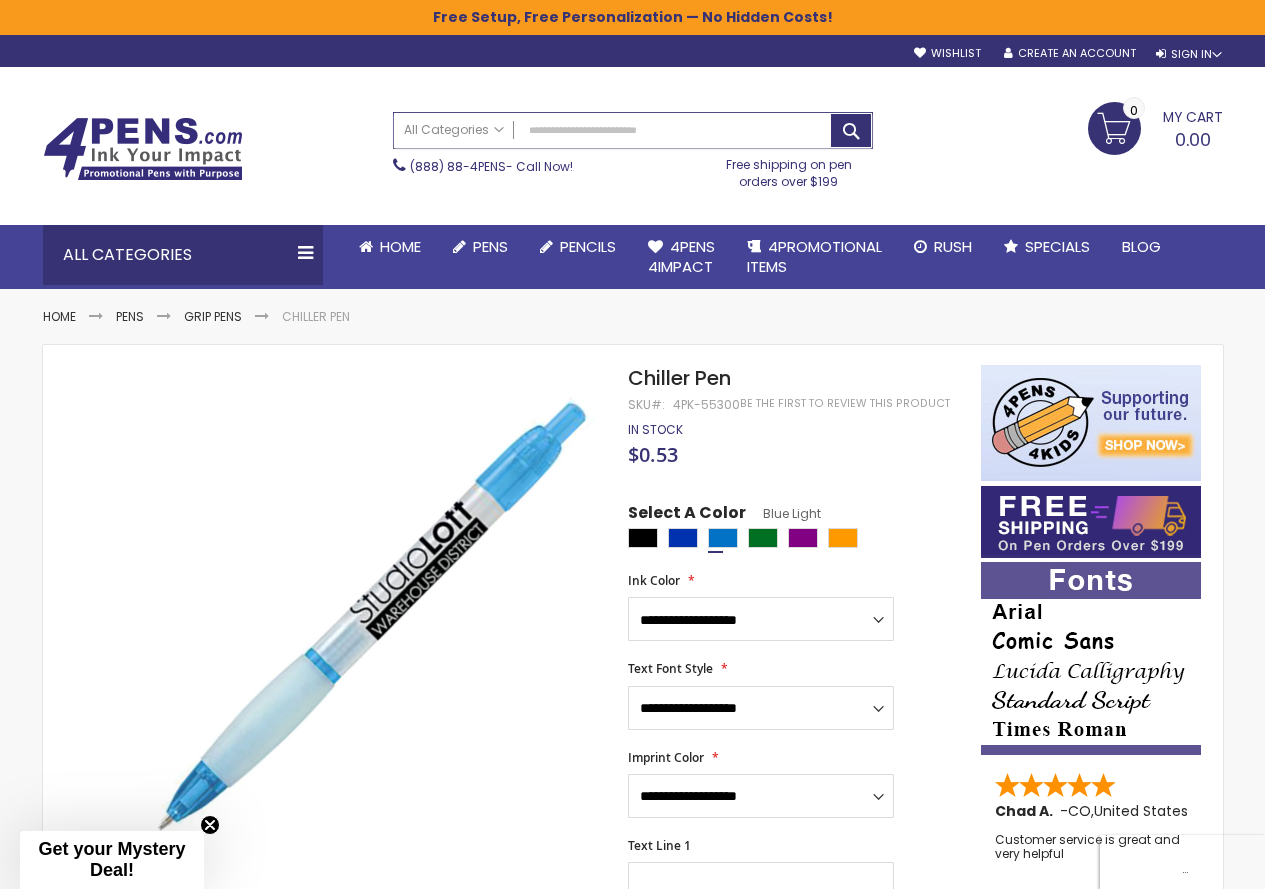 click on "Search" at bounding box center (633, 130) 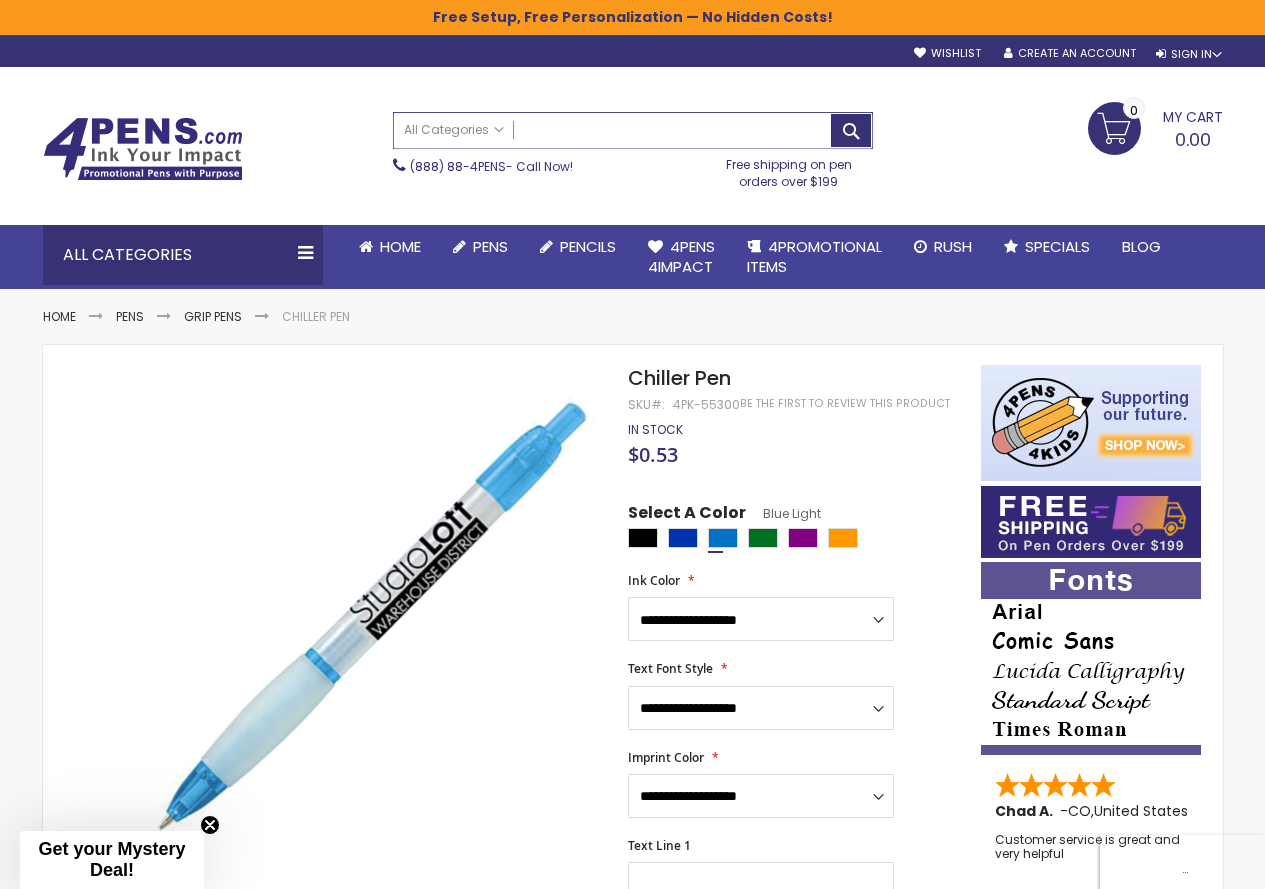 paste on "**********" 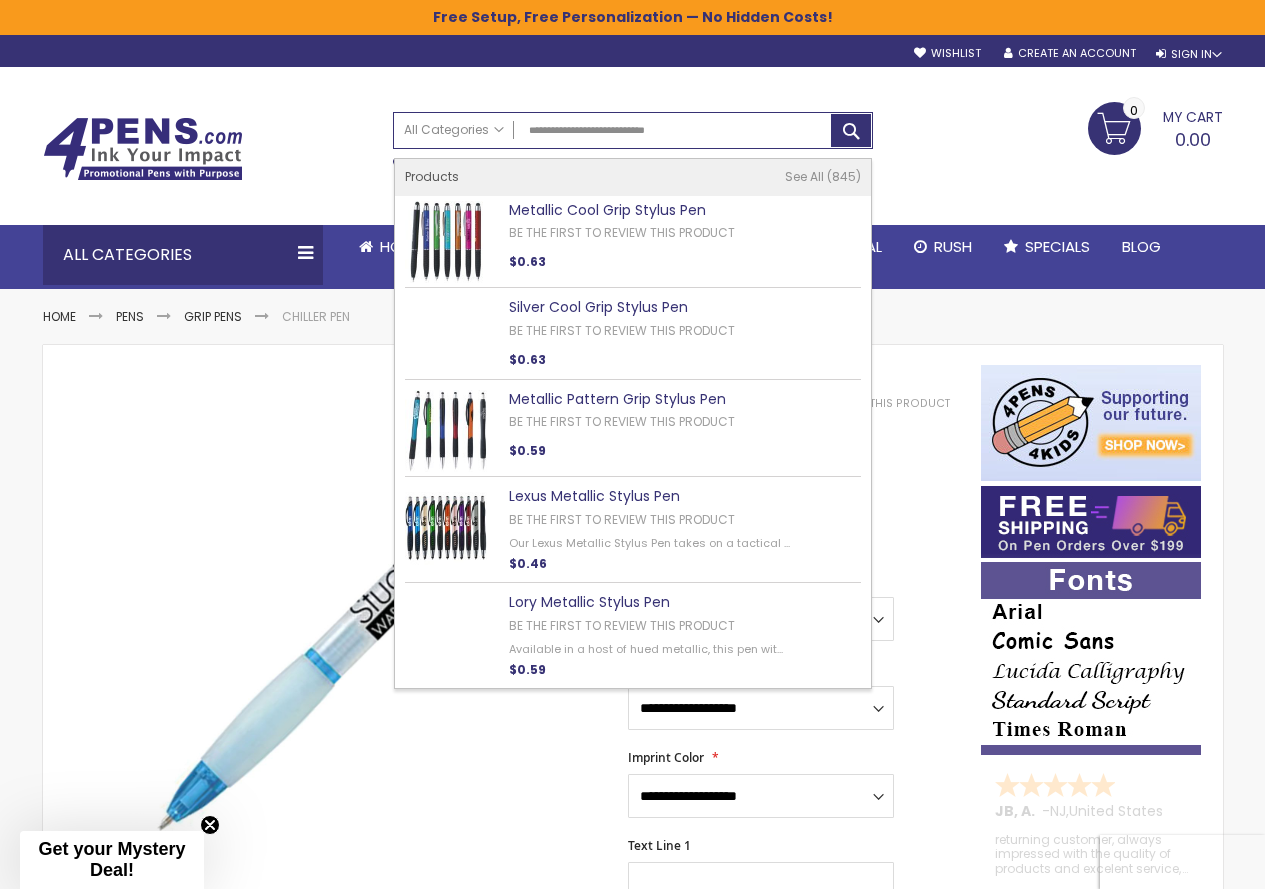 type on "**********" 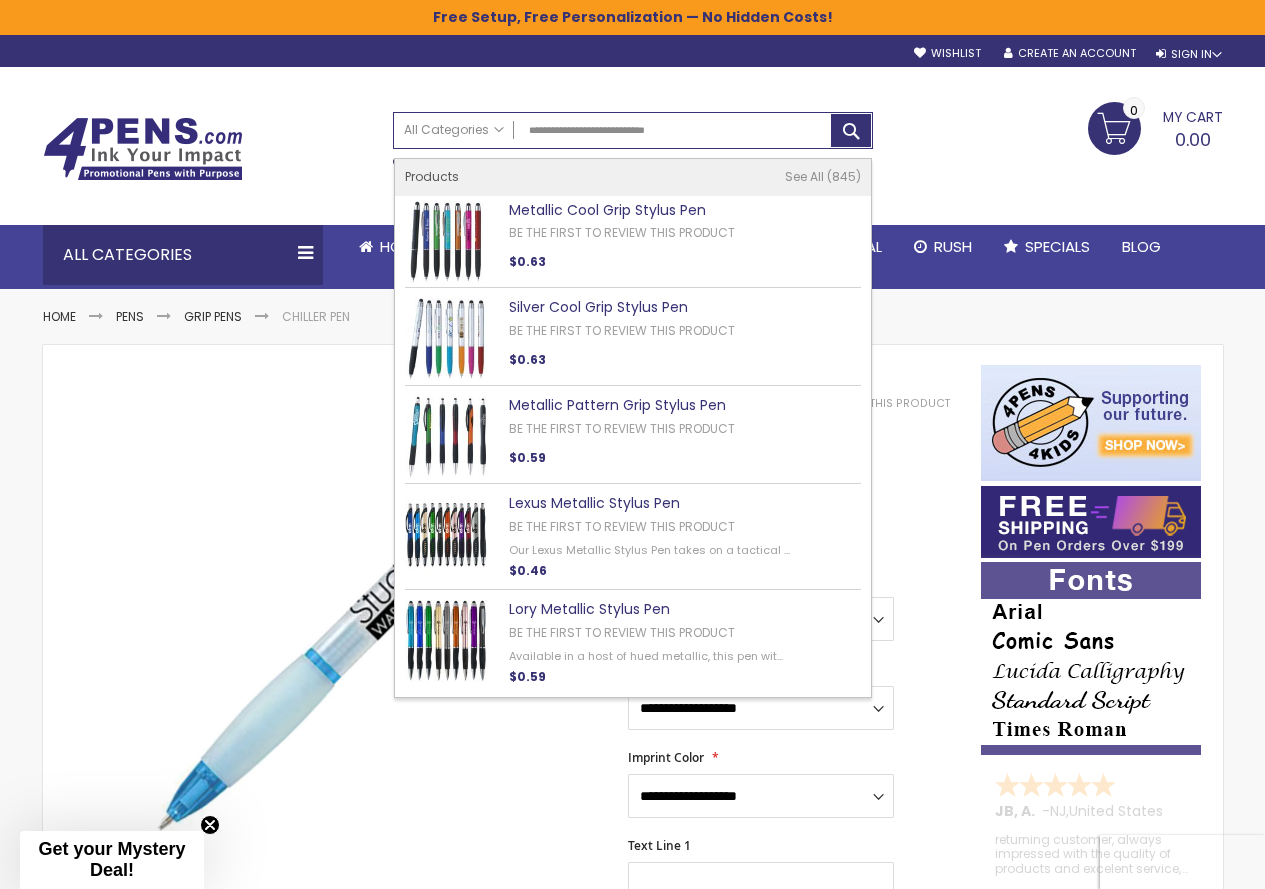 click on "Metallic Cool Grip Stylus Pen" at bounding box center [607, 210] 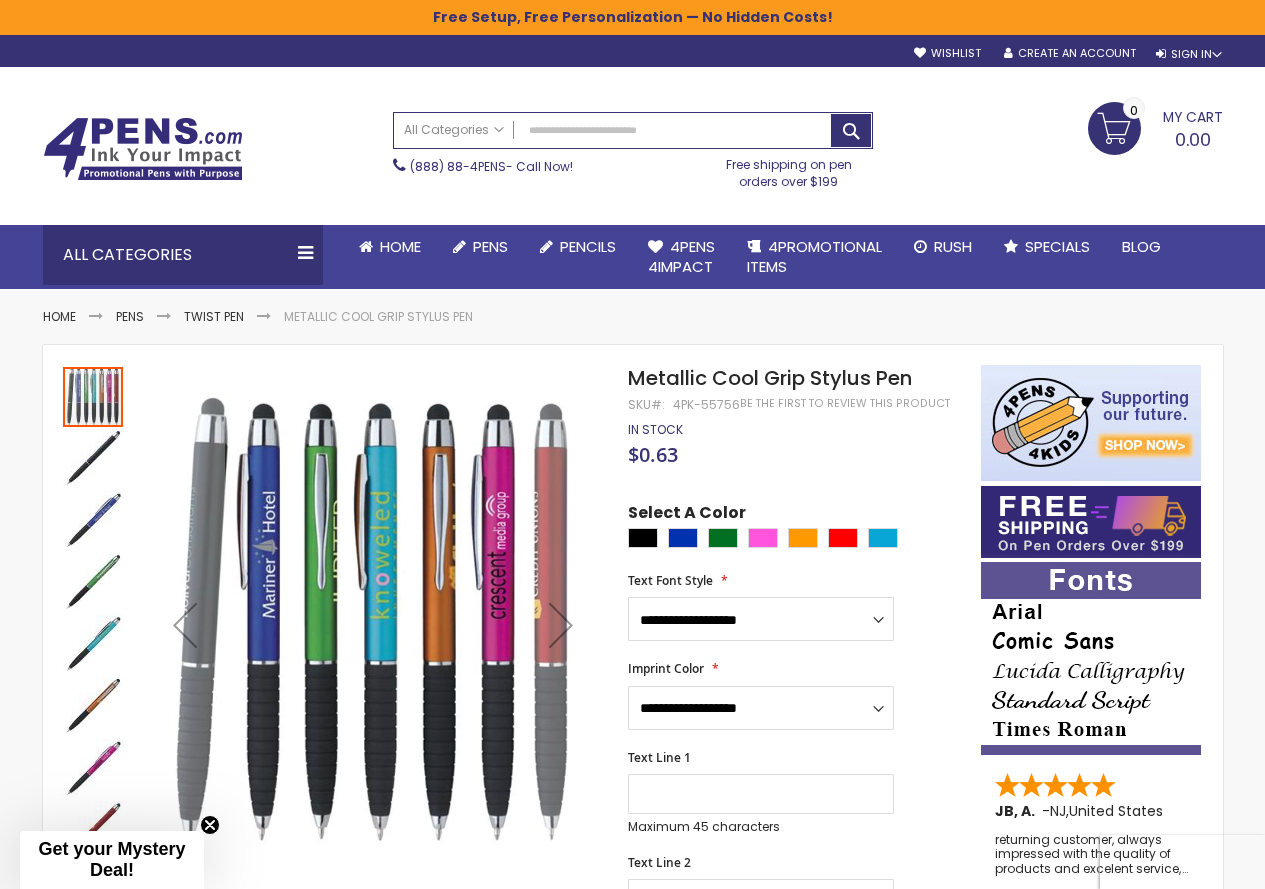 scroll, scrollTop: 0, scrollLeft: 0, axis: both 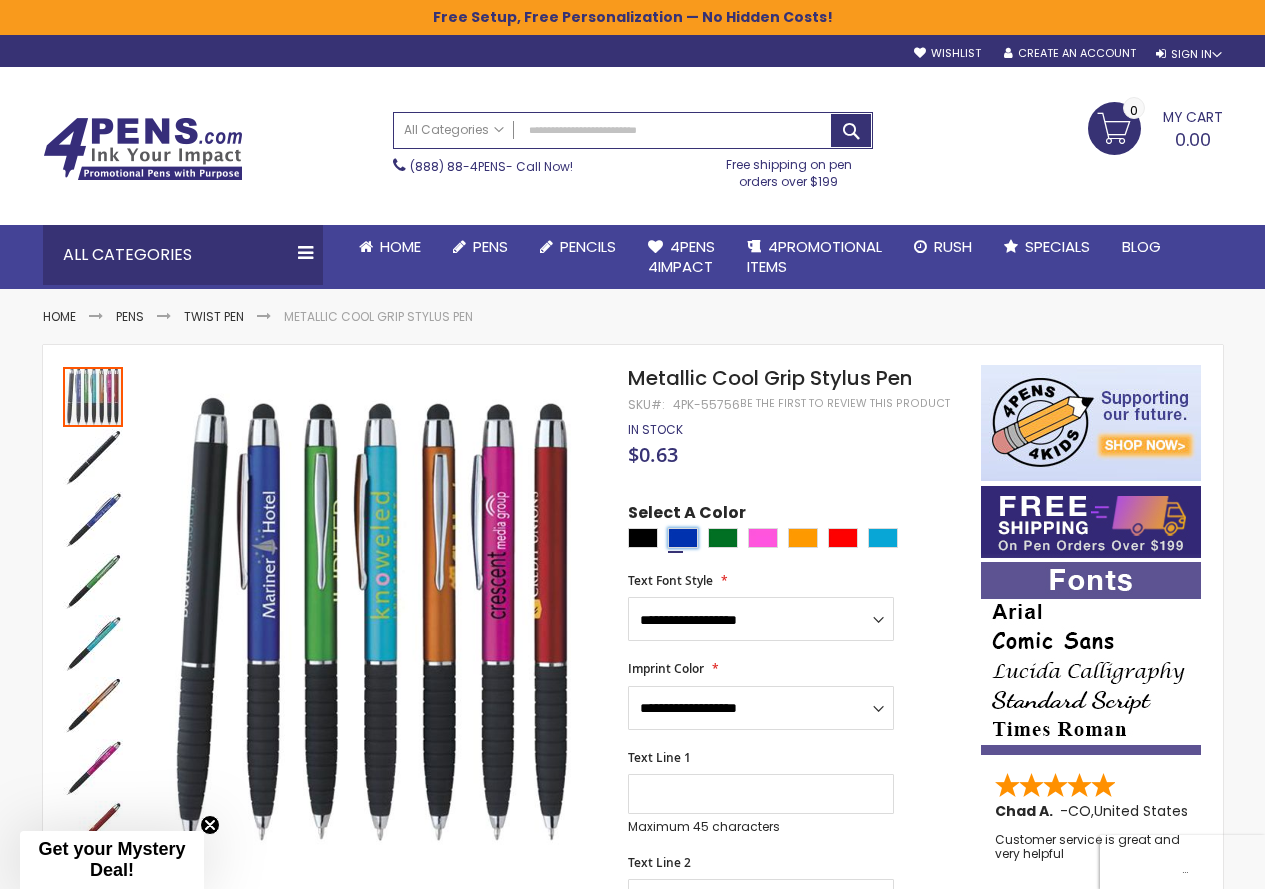 click at bounding box center (683, 538) 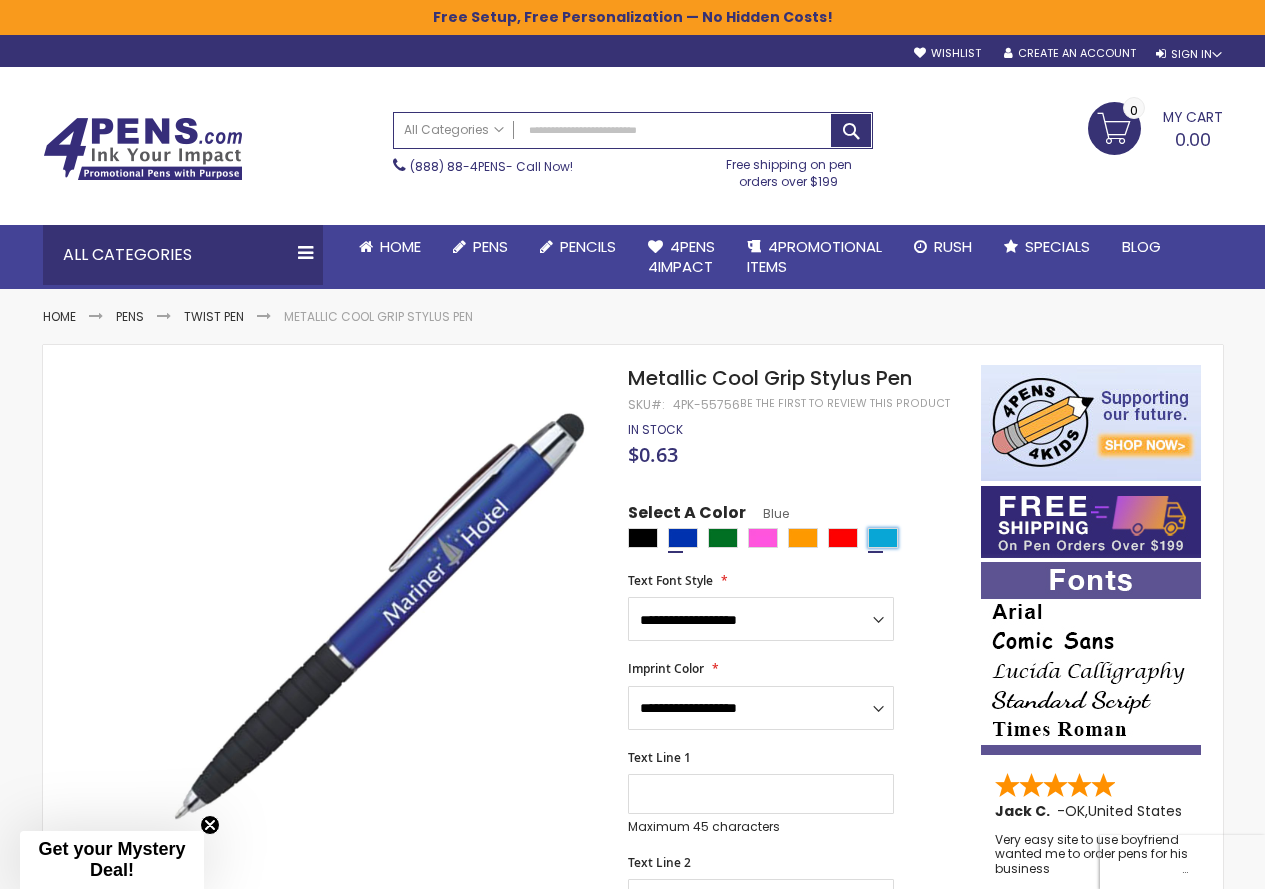 click at bounding box center (883, 538) 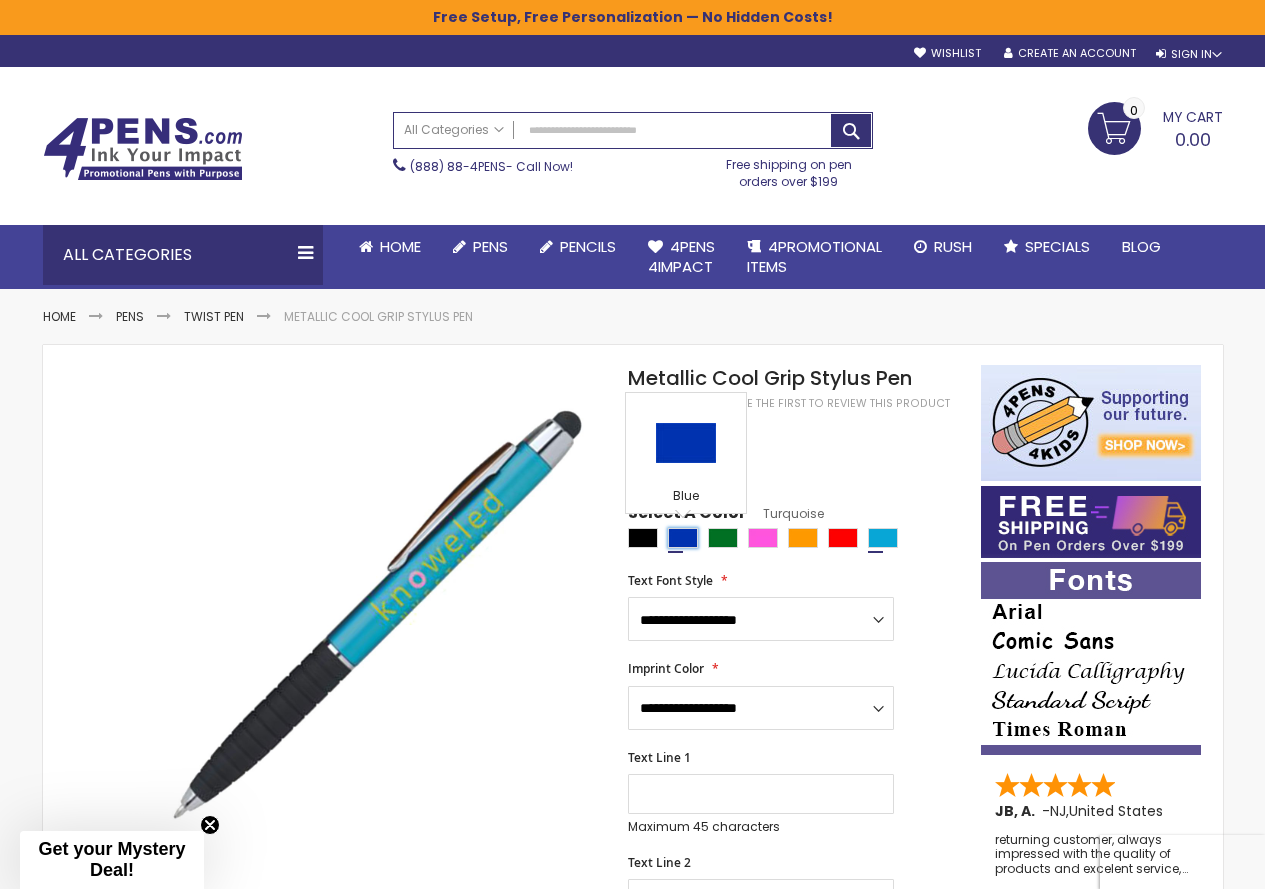 click at bounding box center (683, 538) 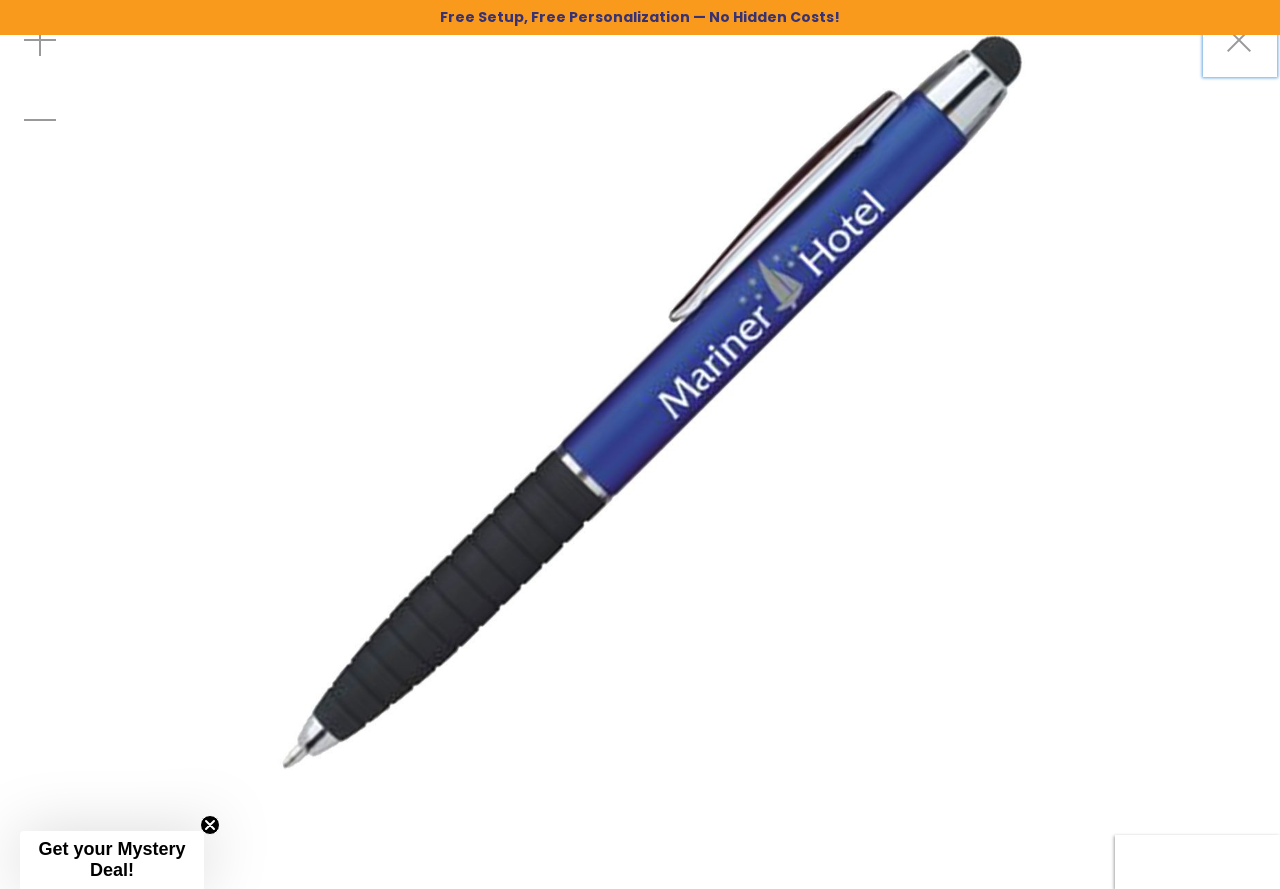 drag, startPoint x: 1238, startPoint y: 62, endPoint x: 1145, endPoint y: 178, distance: 148.6775 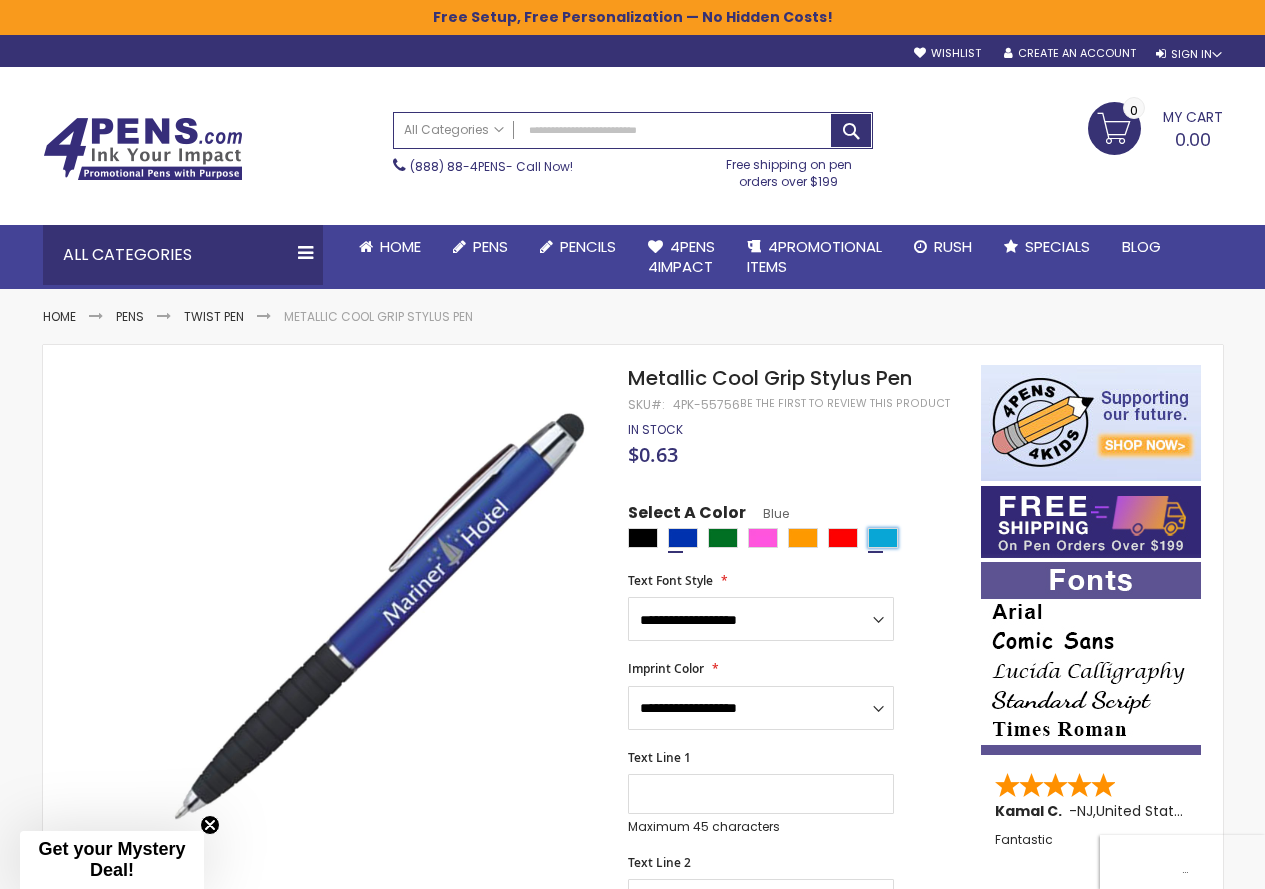 click at bounding box center (883, 538) 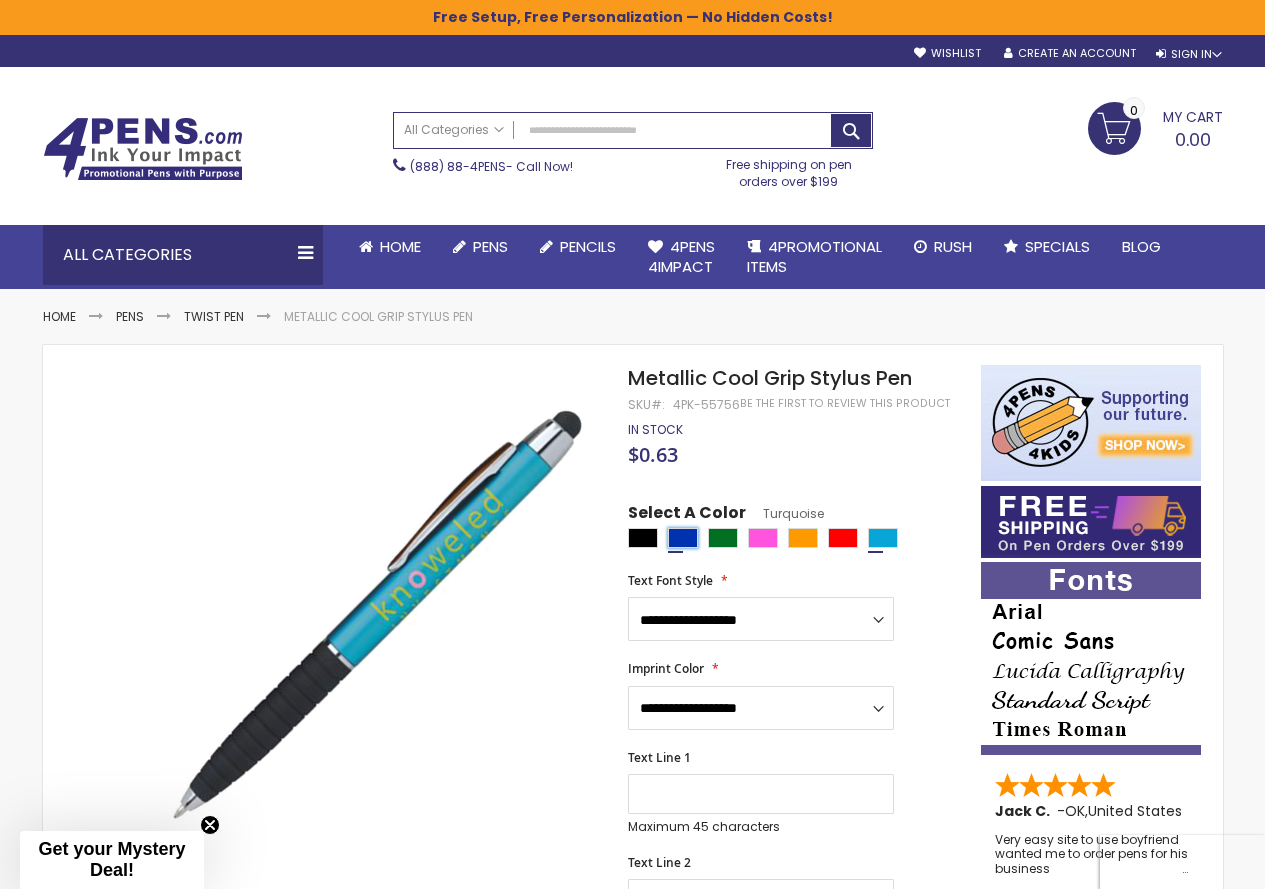 click at bounding box center [683, 538] 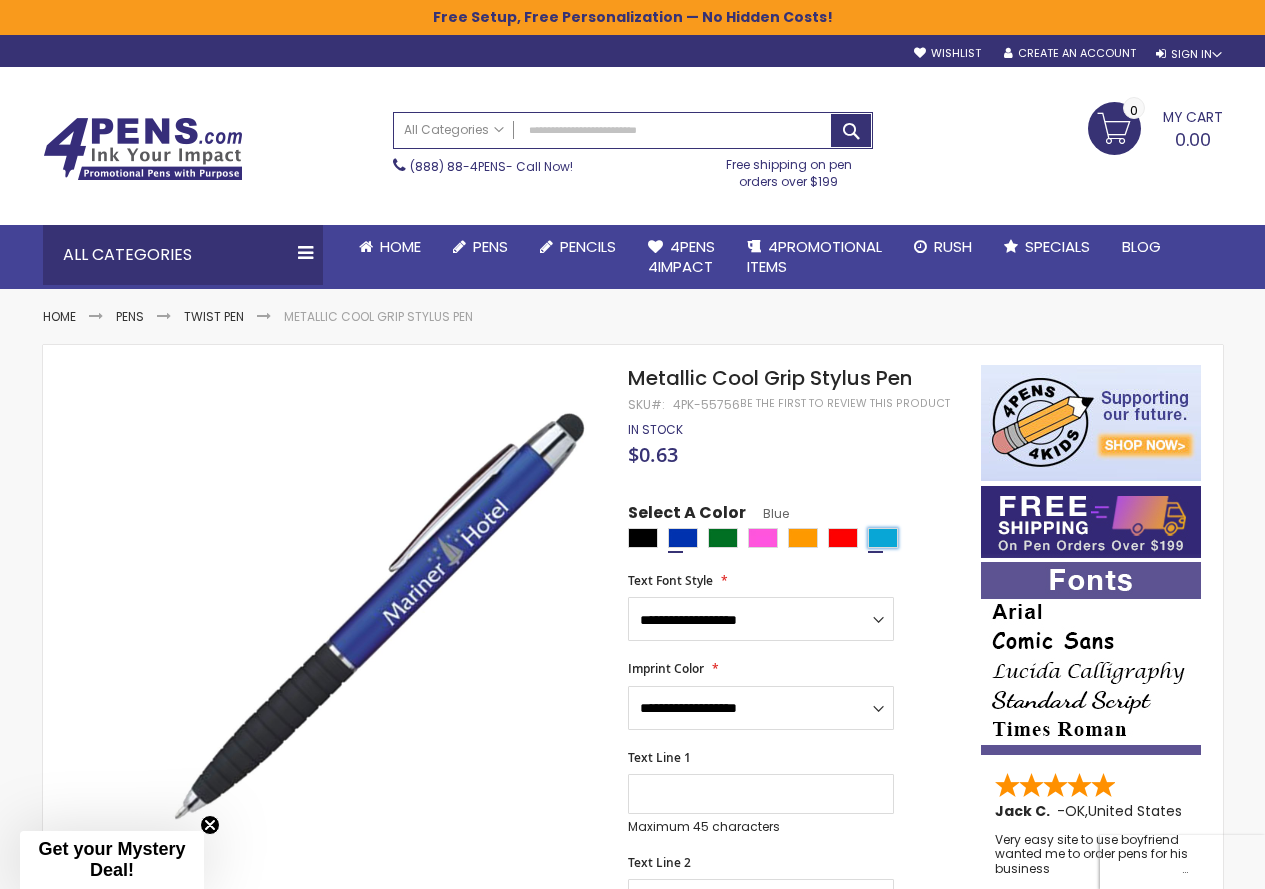 click at bounding box center (883, 538) 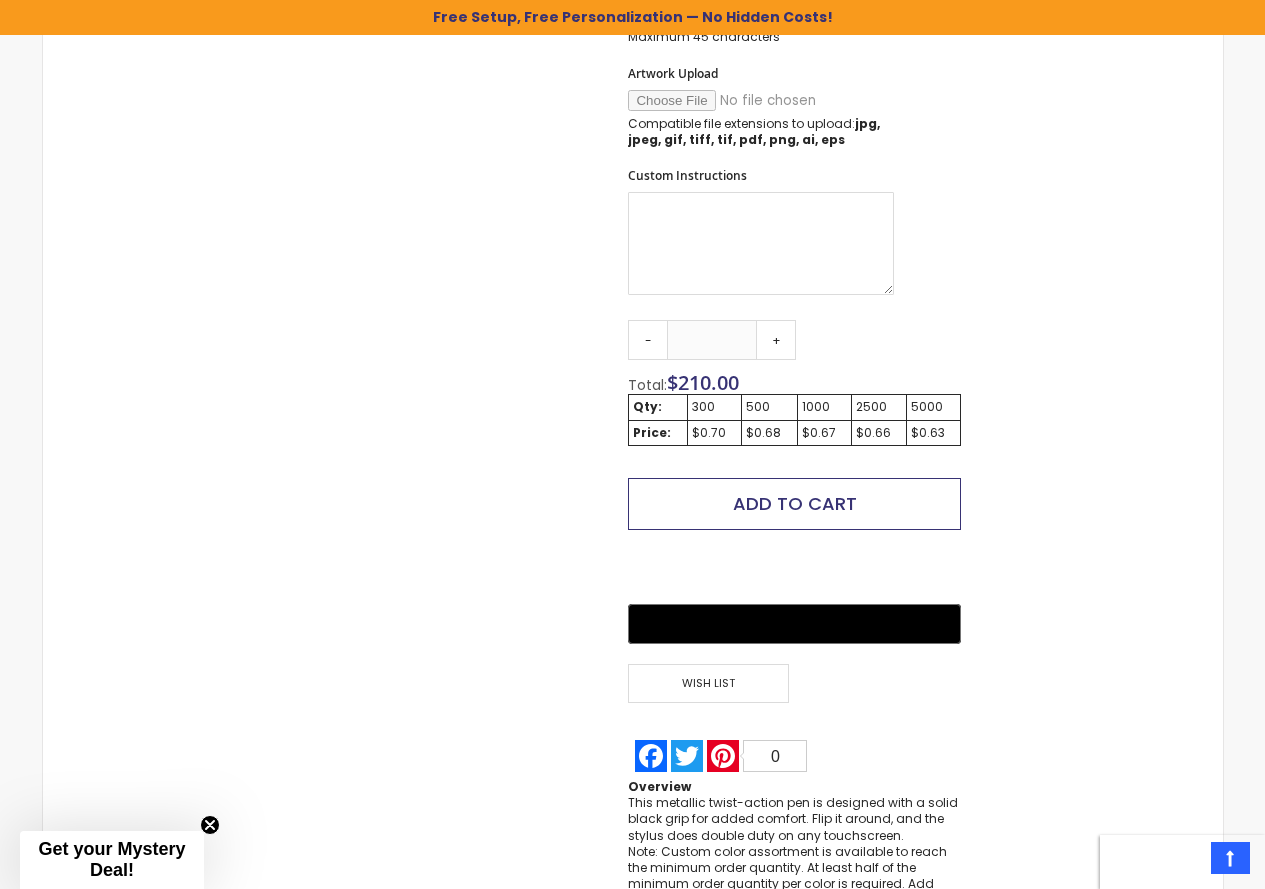 scroll, scrollTop: 1500, scrollLeft: 0, axis: vertical 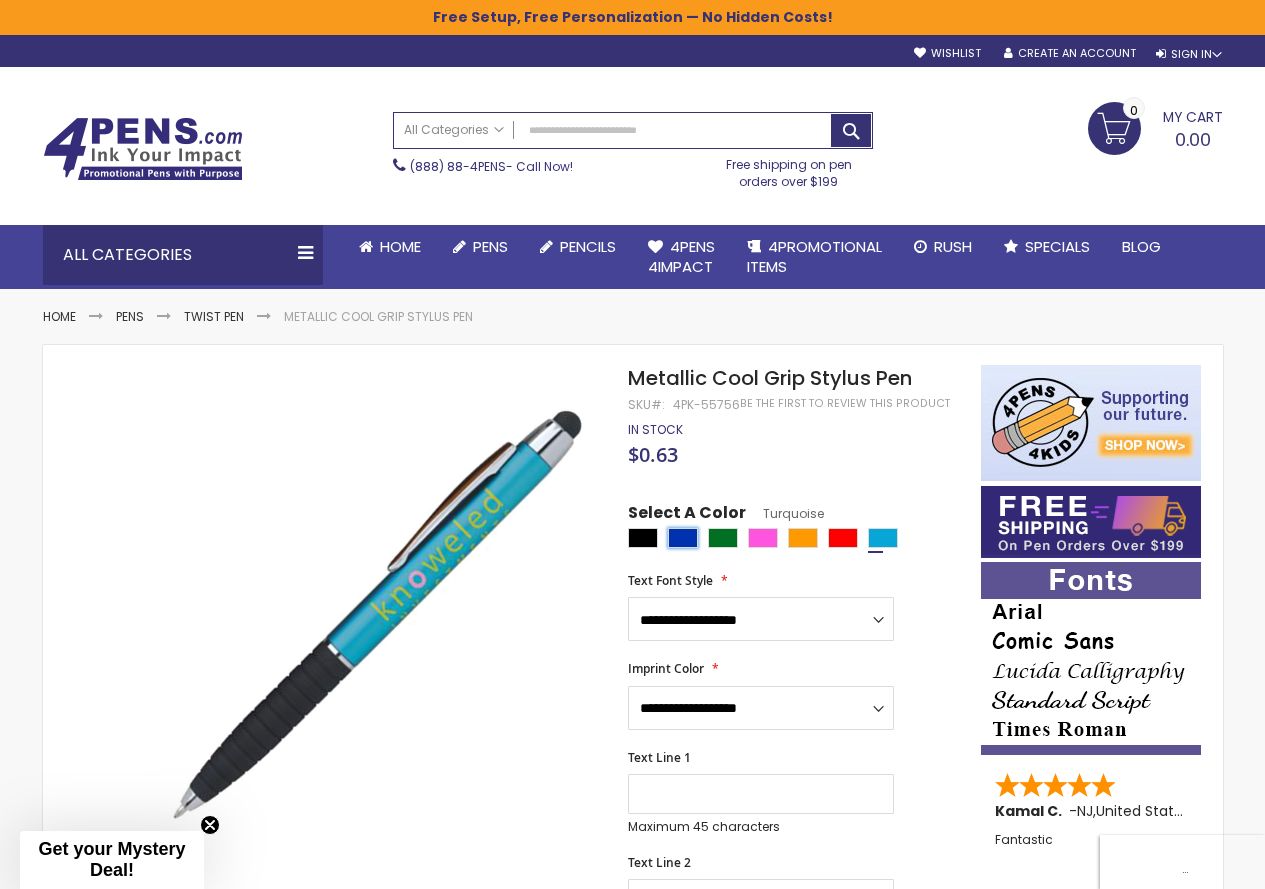 drag, startPoint x: 683, startPoint y: 545, endPoint x: 687, endPoint y: 567, distance: 22.36068 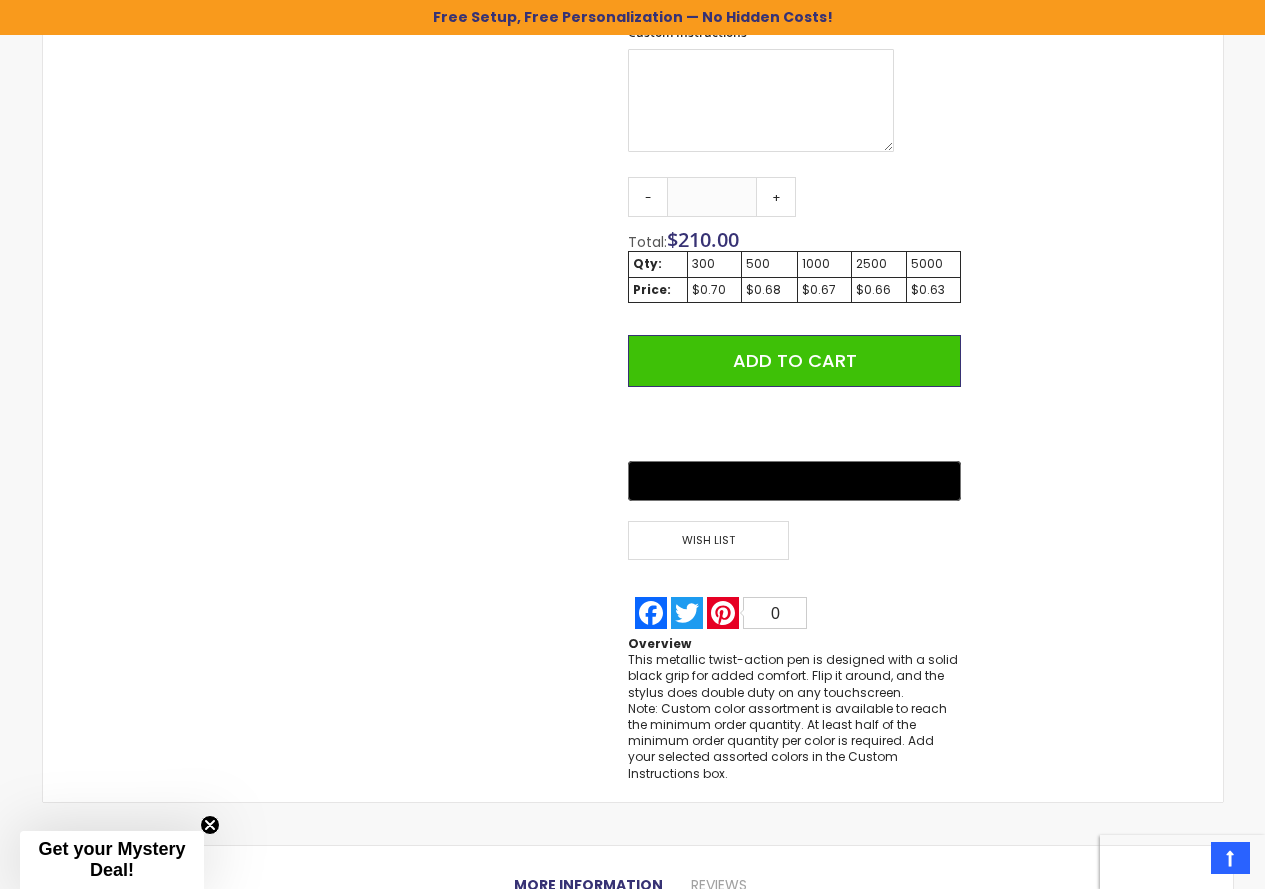 scroll, scrollTop: 1500, scrollLeft: 0, axis: vertical 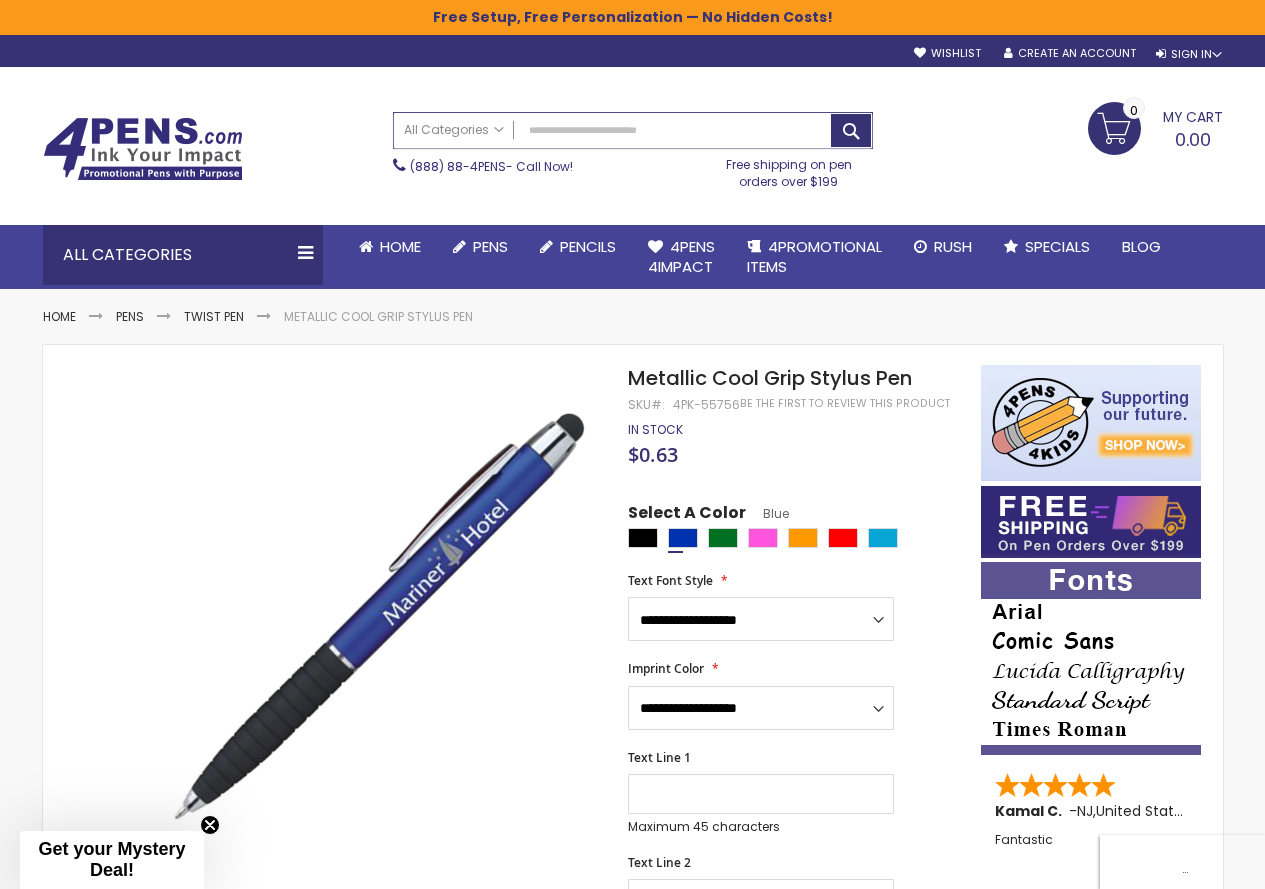 click on "Search" at bounding box center [633, 130] 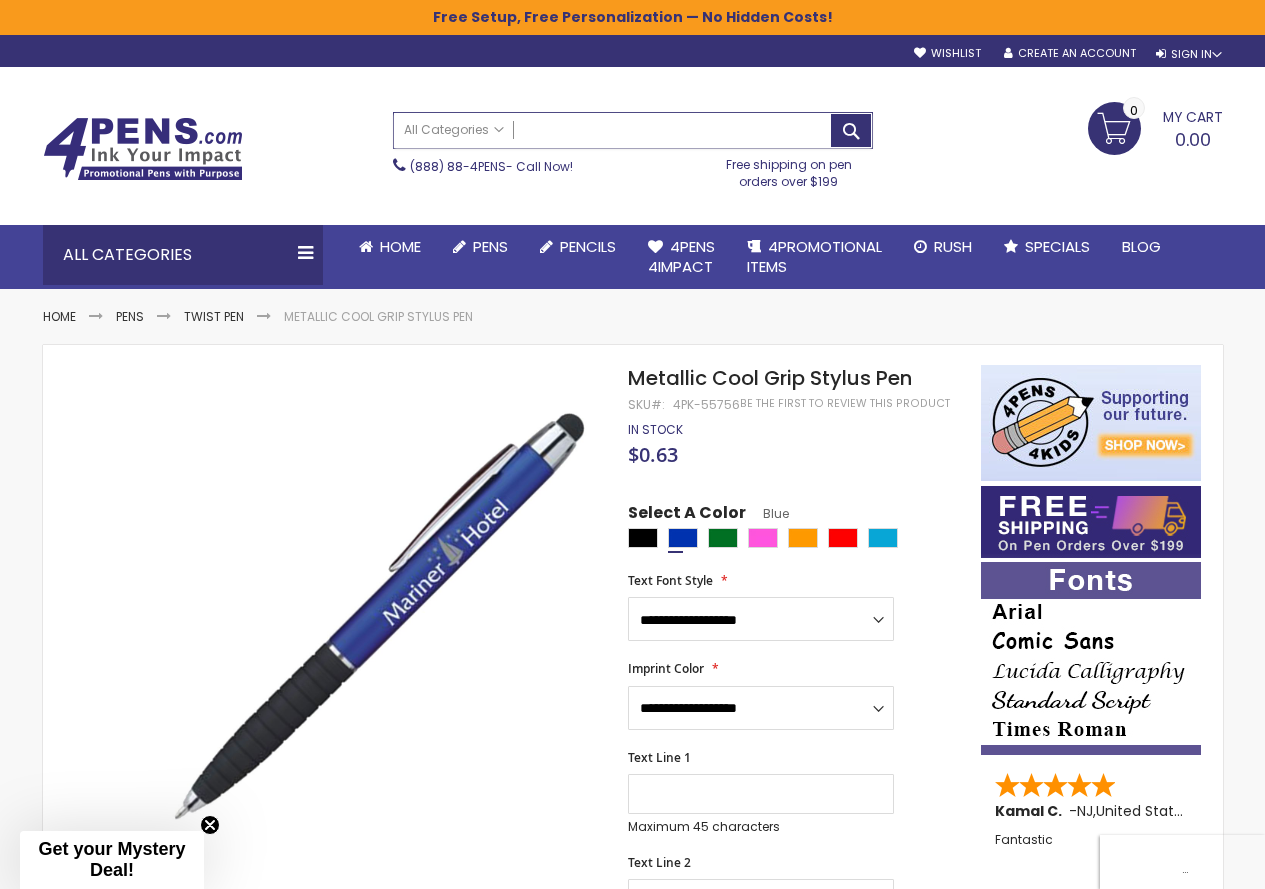 paste on "**********" 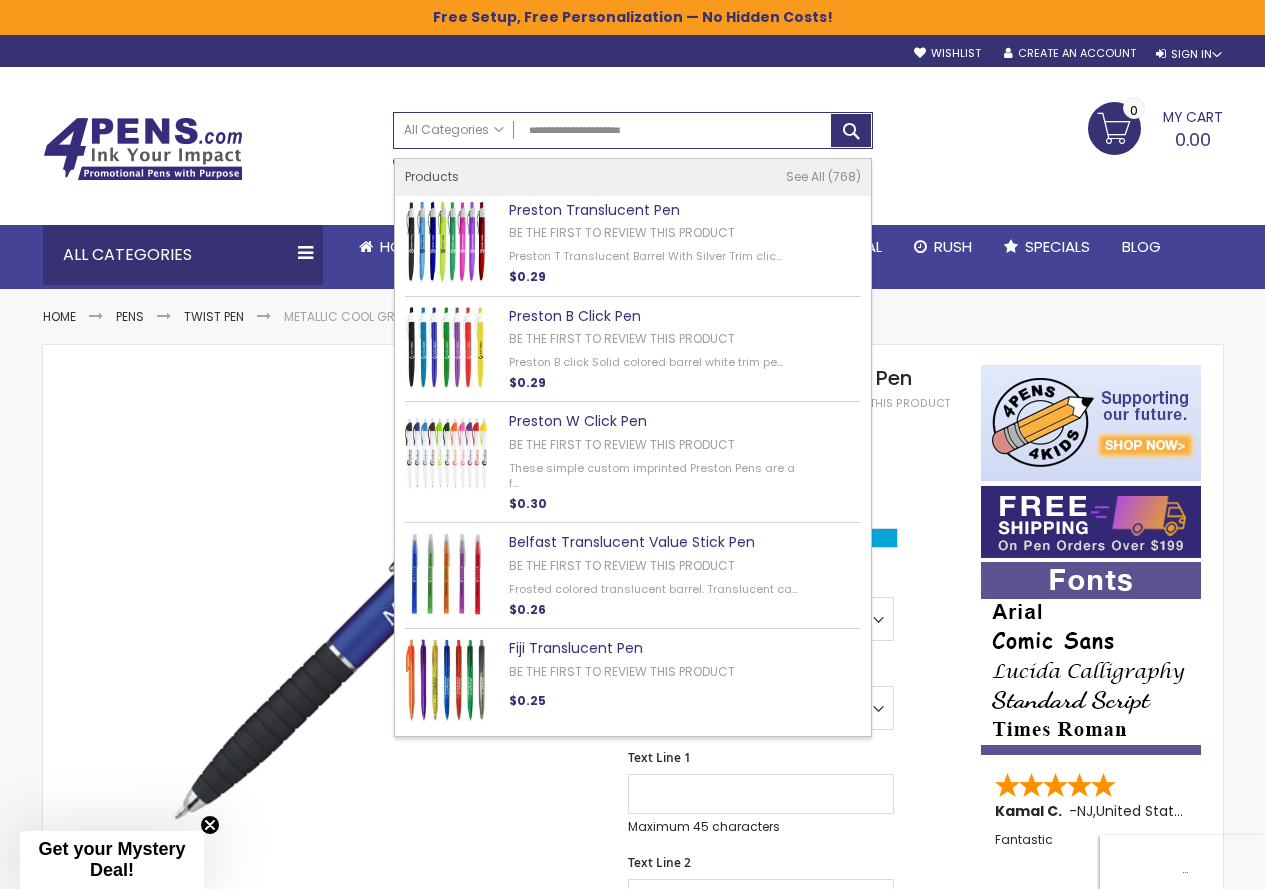 type on "**********" 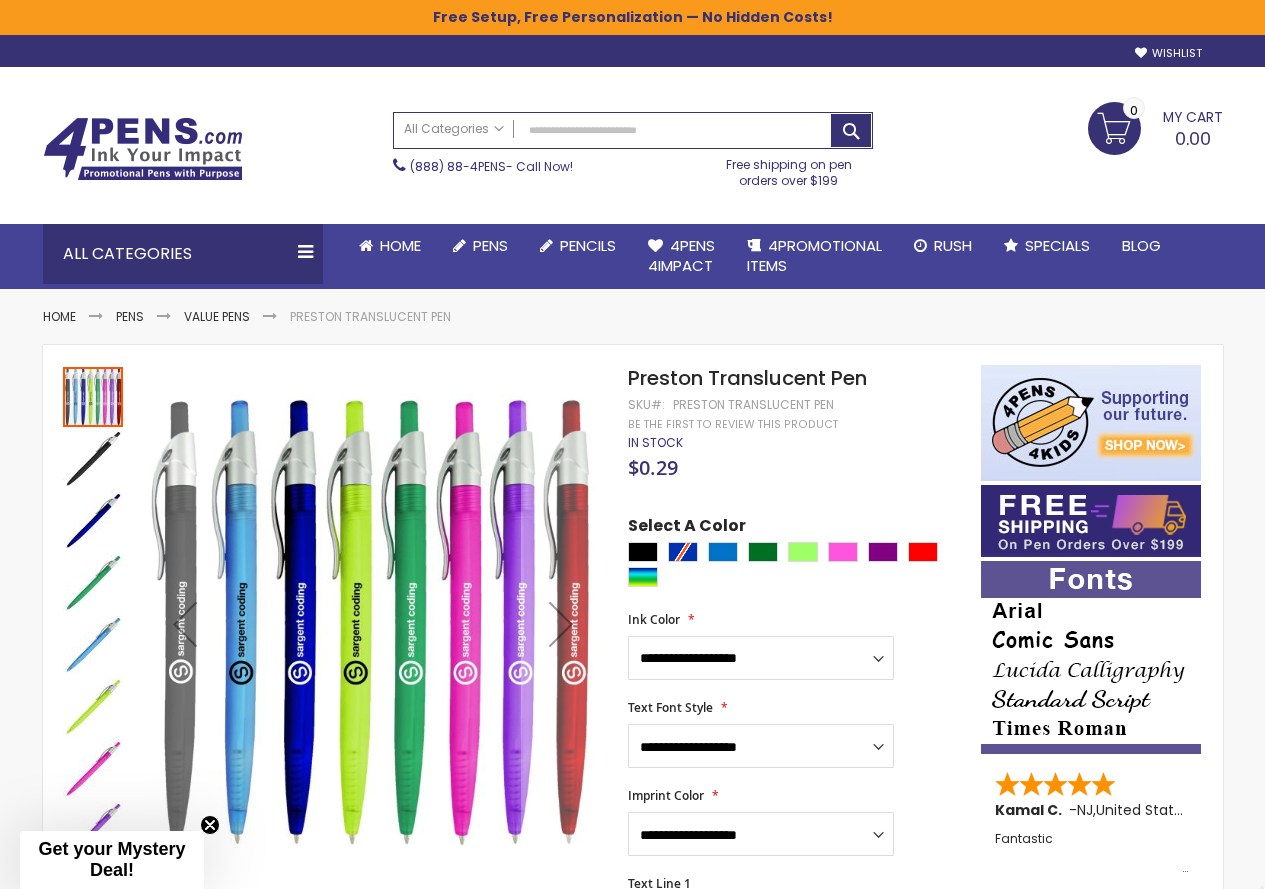 scroll, scrollTop: 0, scrollLeft: 0, axis: both 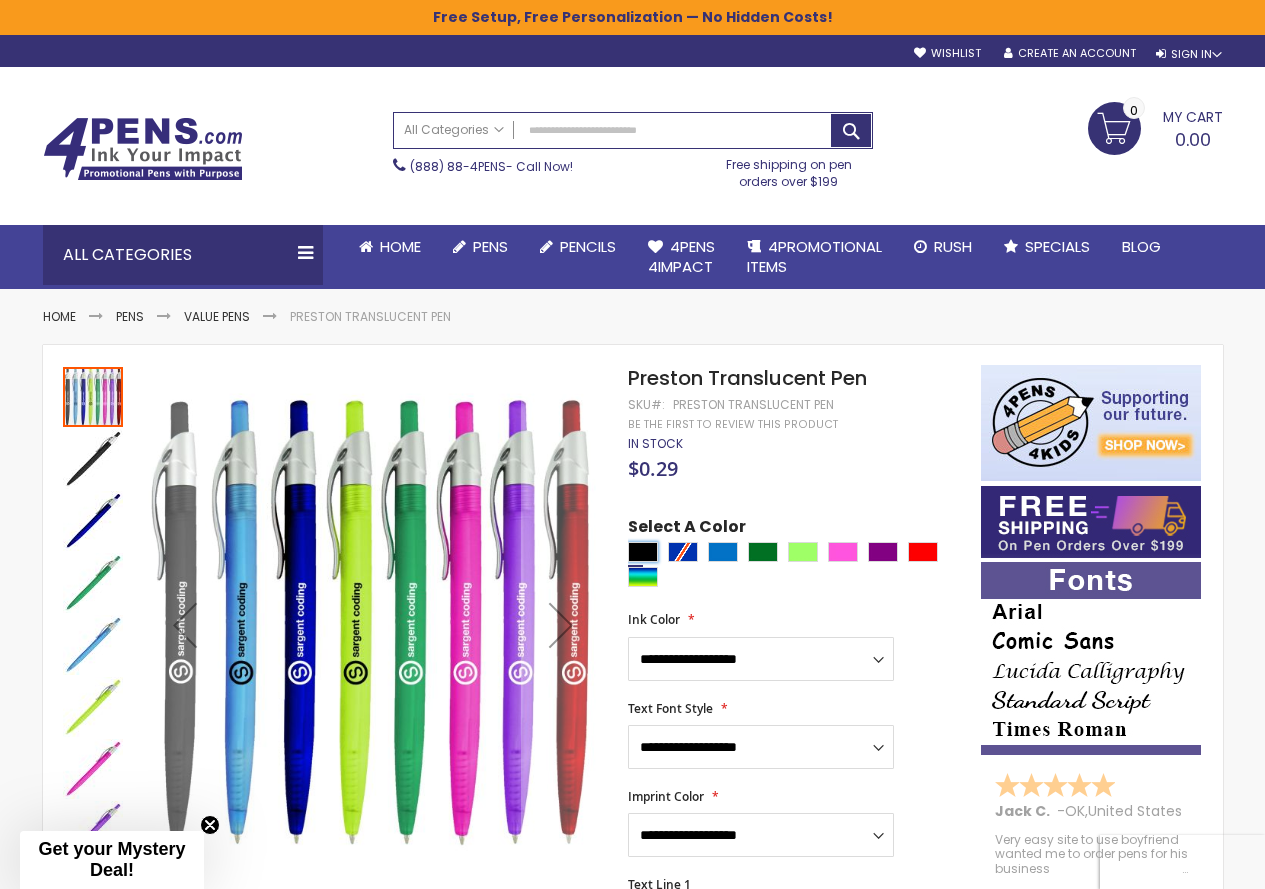 click at bounding box center [643, 552] 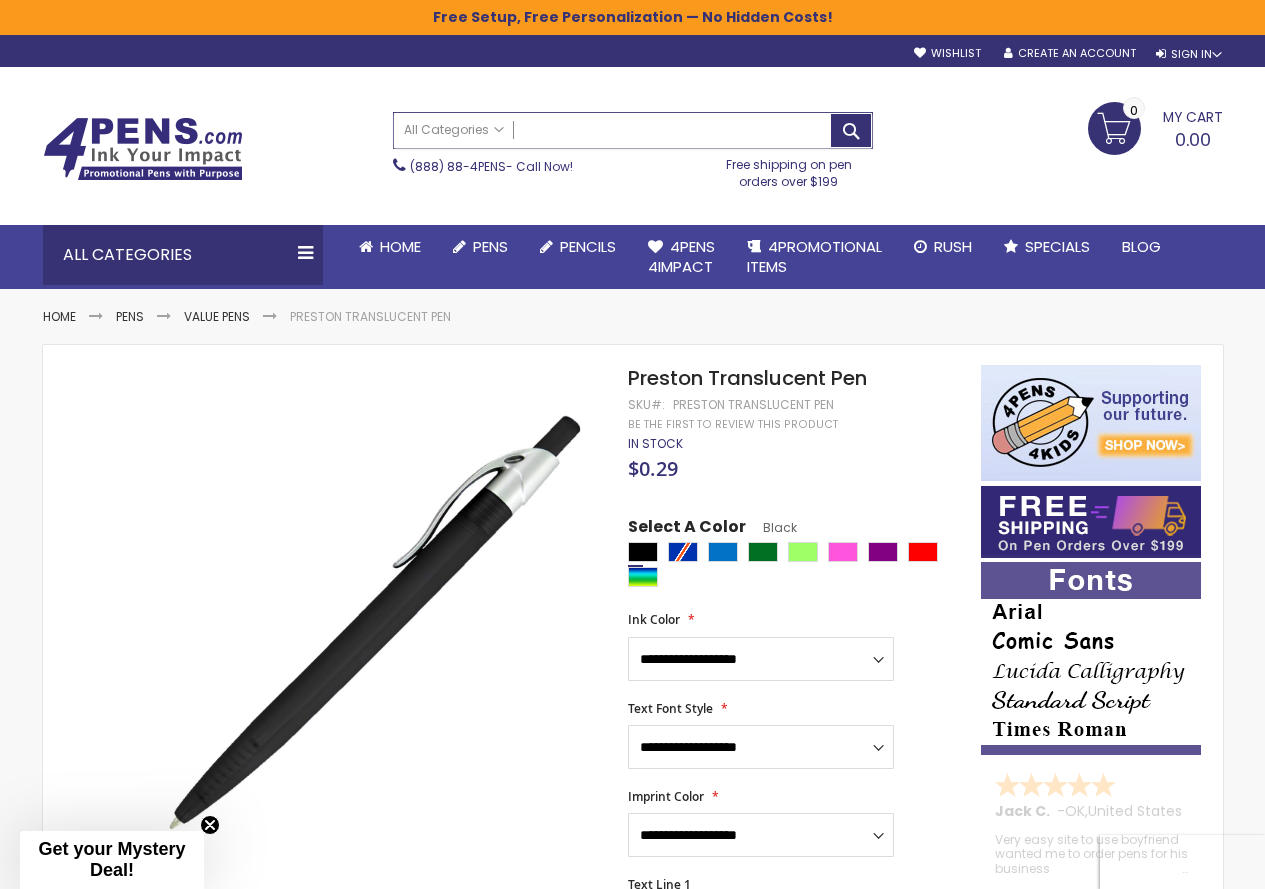 click on "Search" at bounding box center [633, 130] 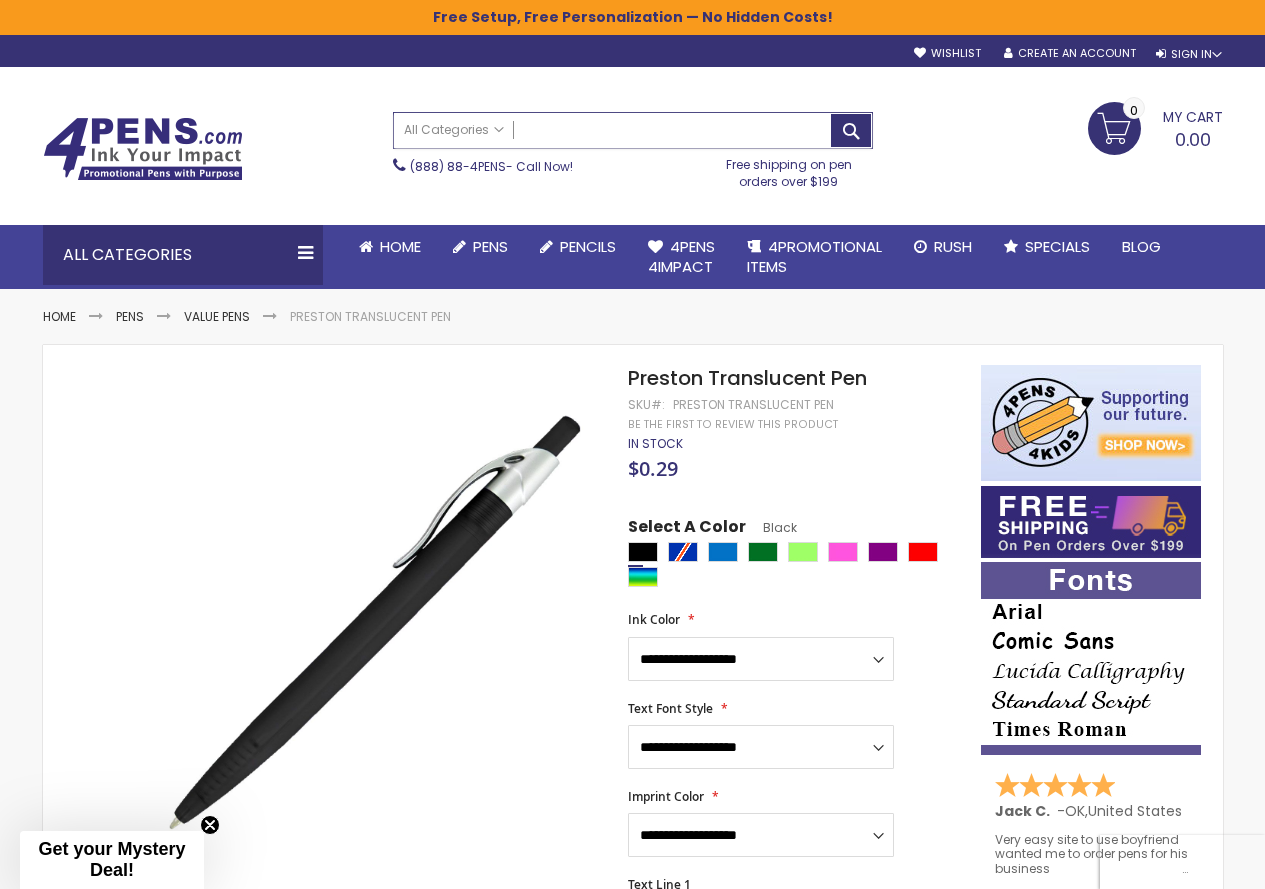 paste on "**********" 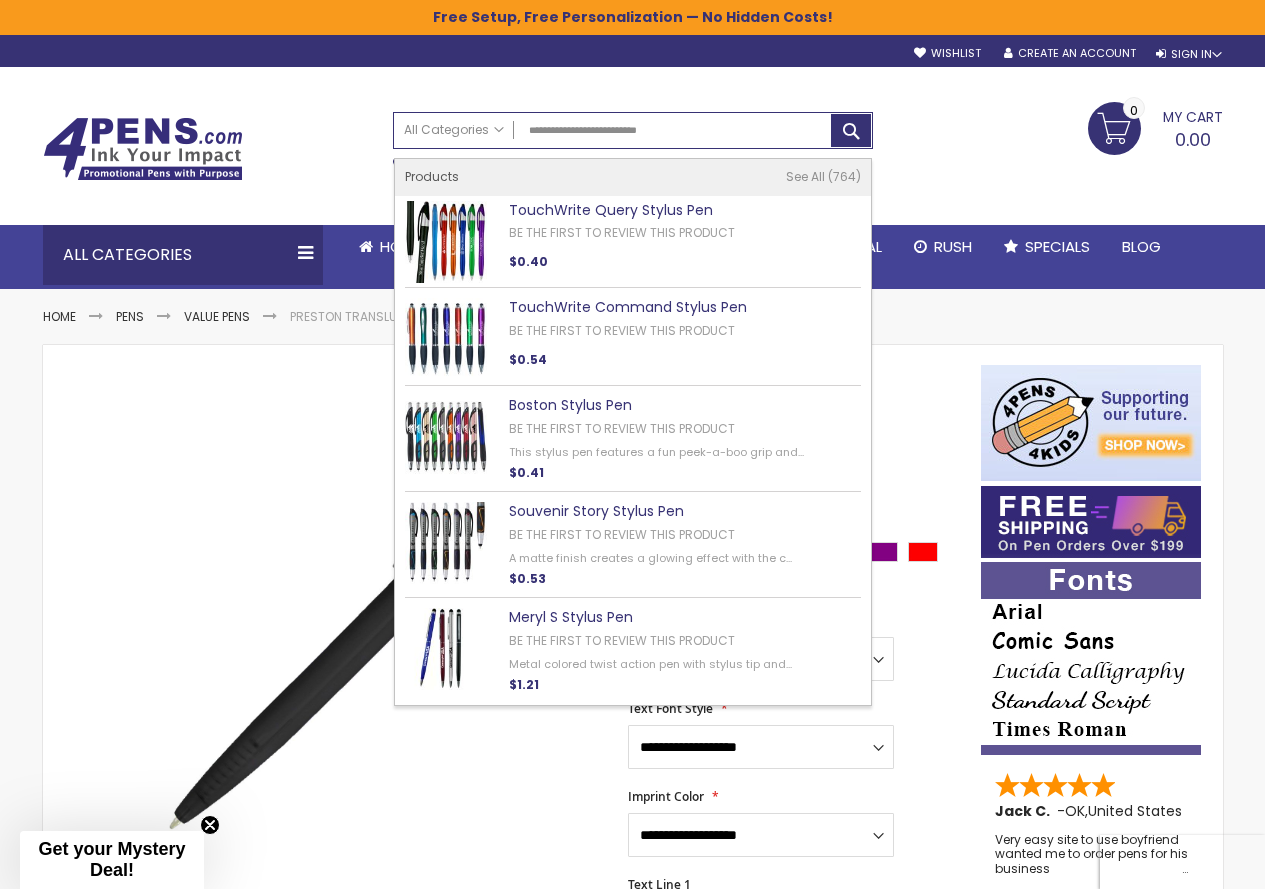 type on "**********" 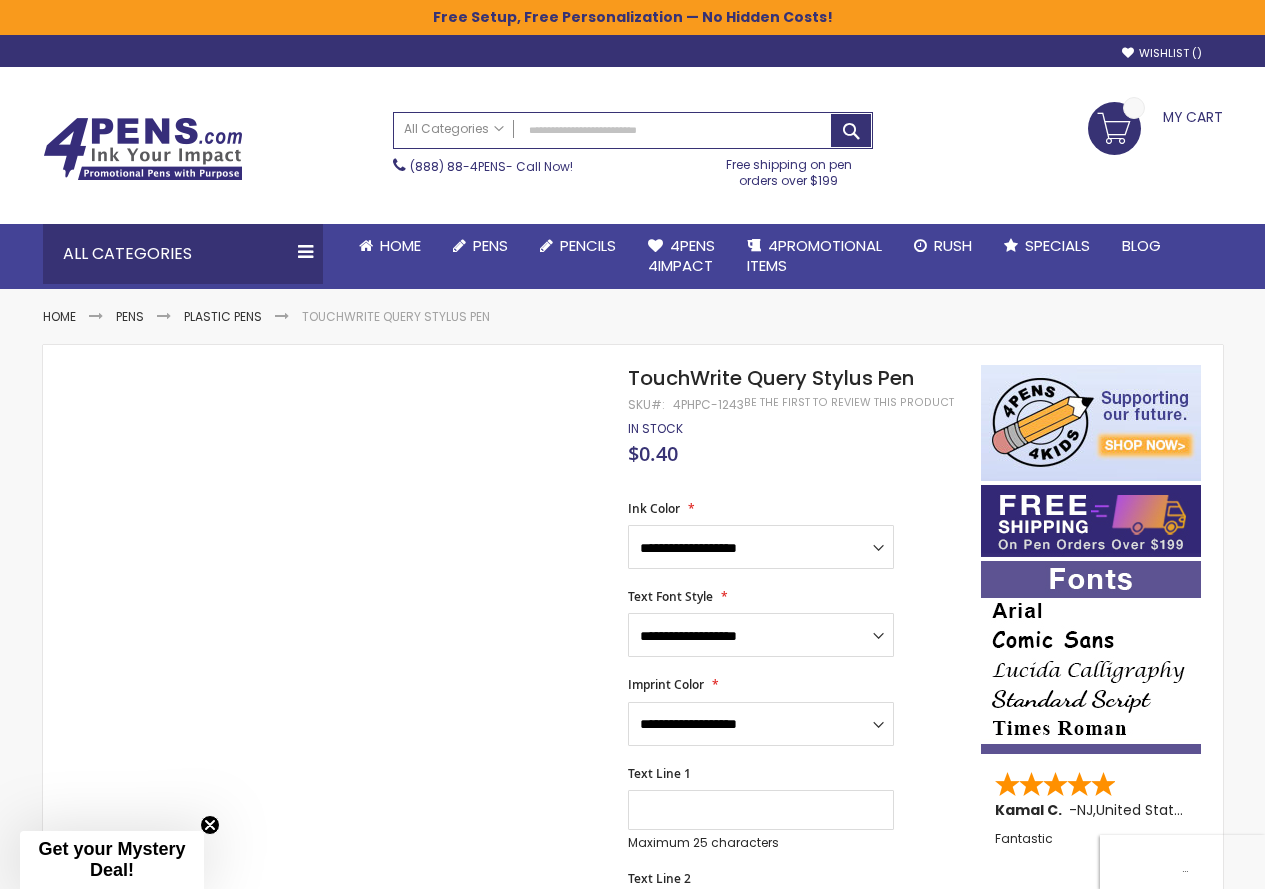scroll, scrollTop: 0, scrollLeft: 0, axis: both 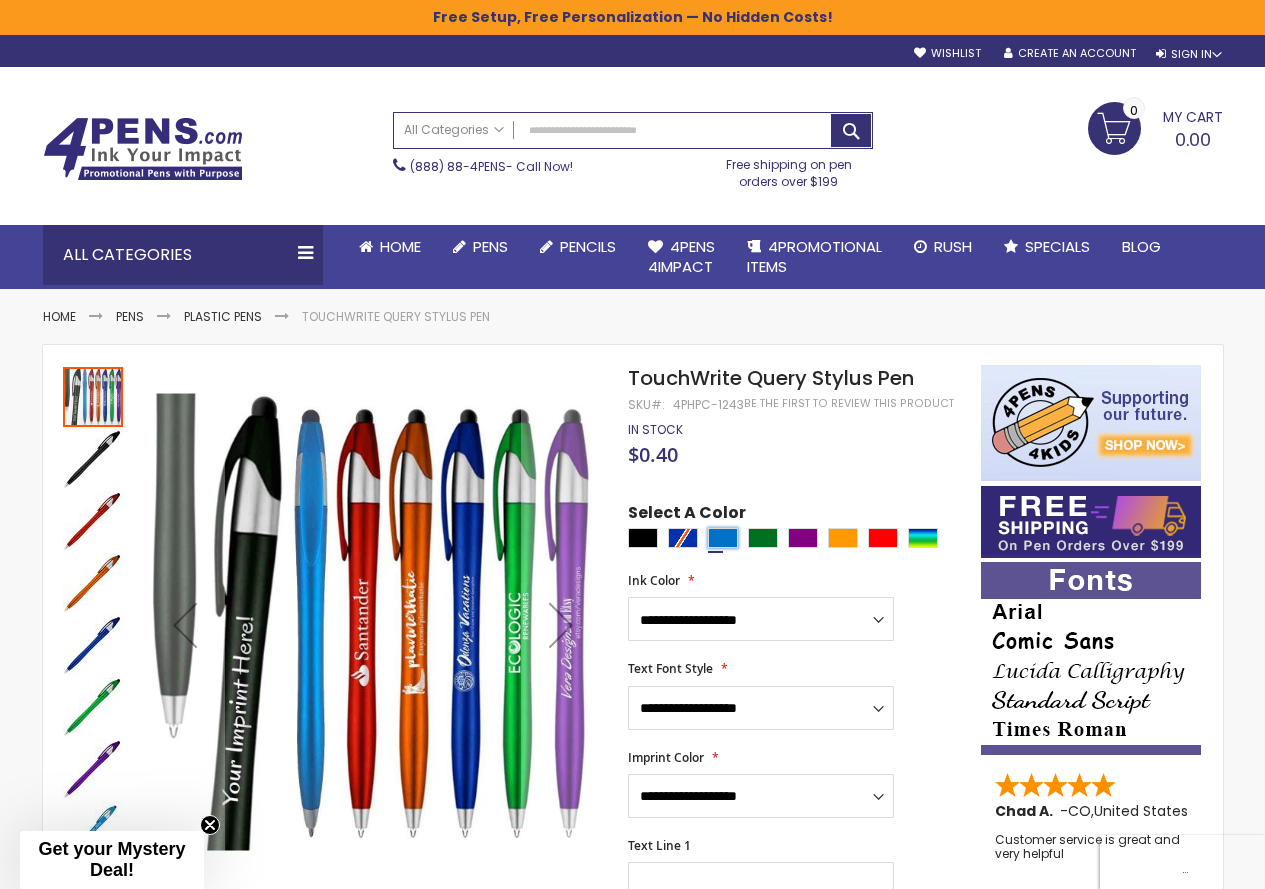 click at bounding box center (723, 538) 